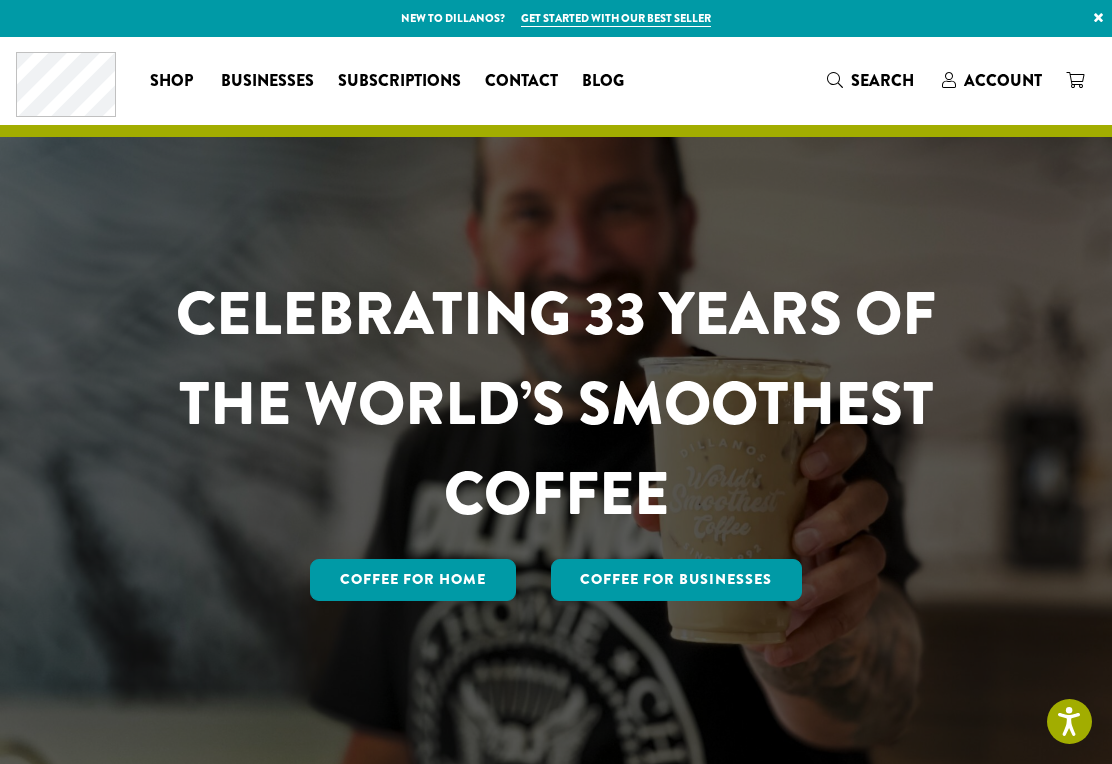 scroll, scrollTop: 0, scrollLeft: 0, axis: both 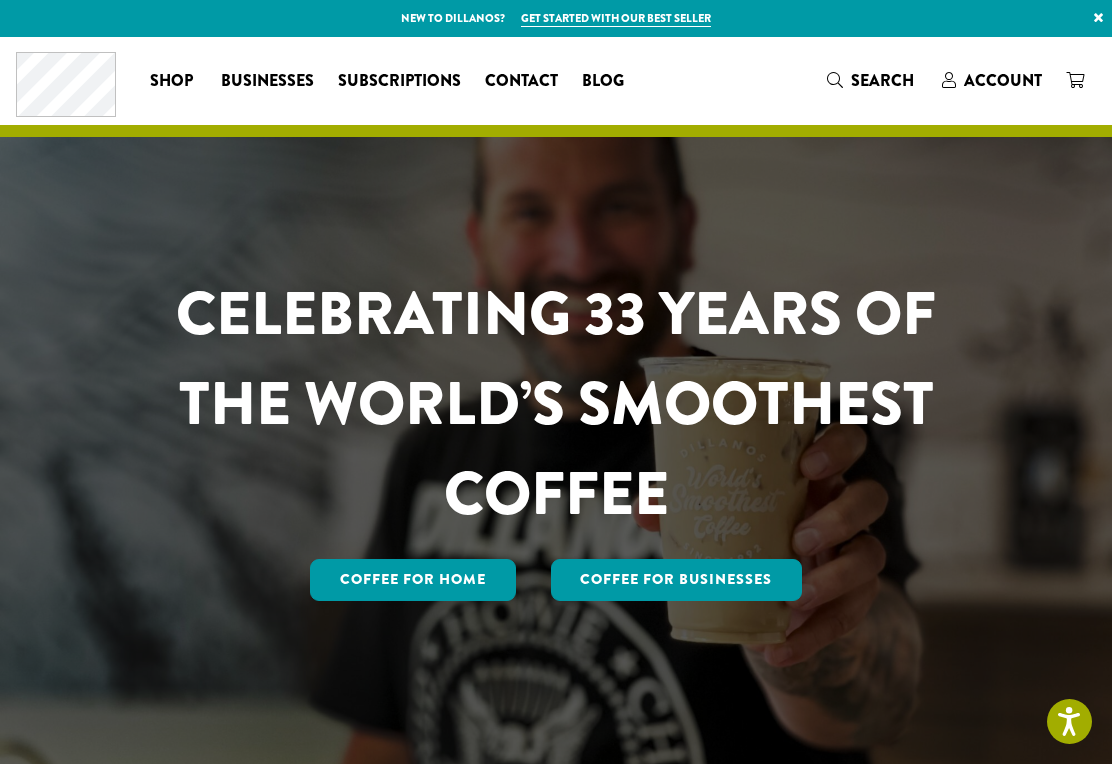 click on "Account" at bounding box center [1003, 80] 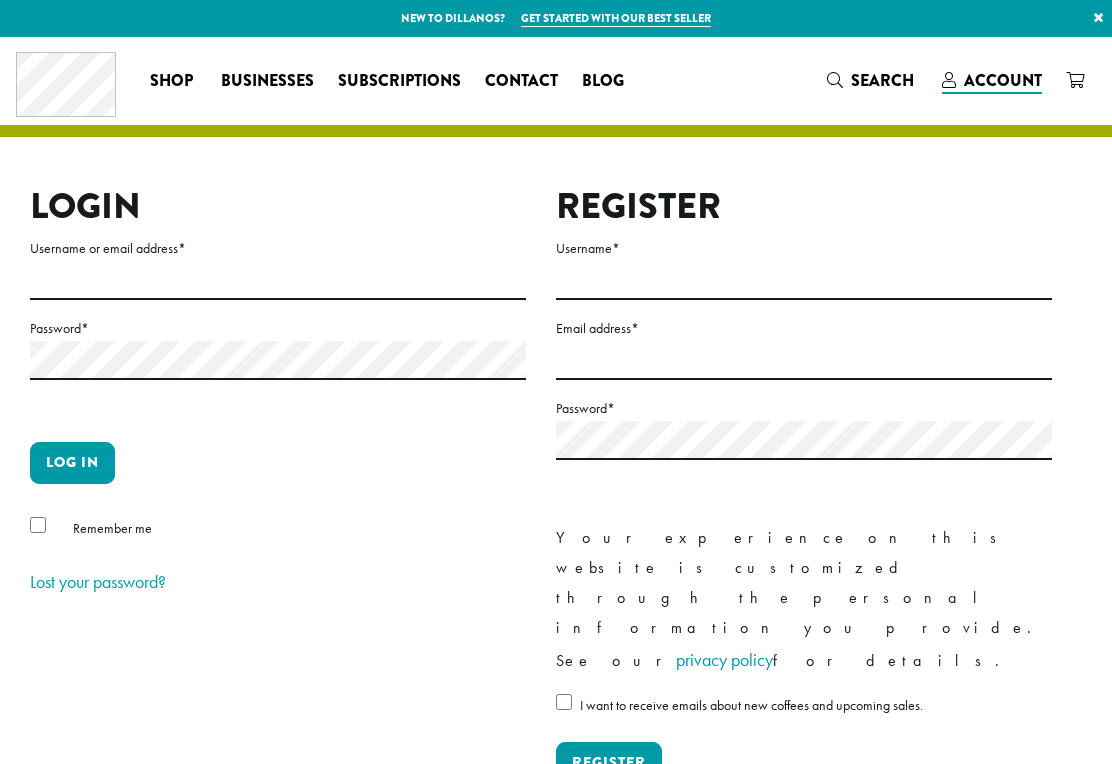 scroll, scrollTop: 0, scrollLeft: 0, axis: both 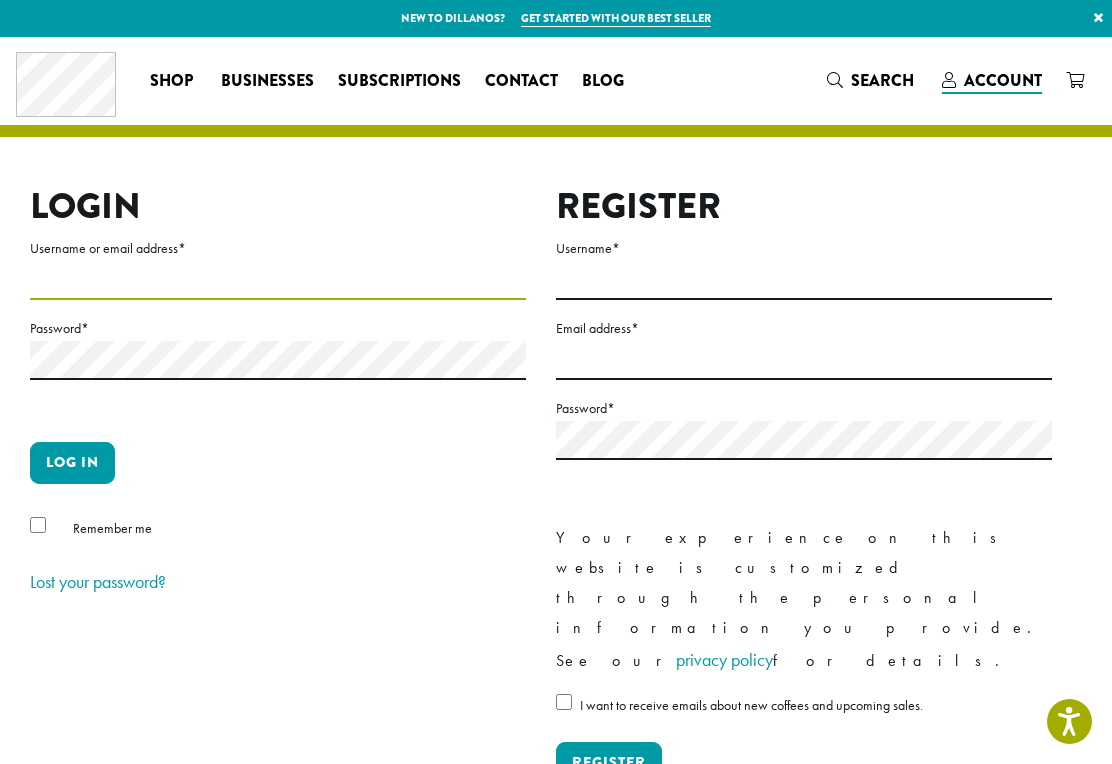type on "**********" 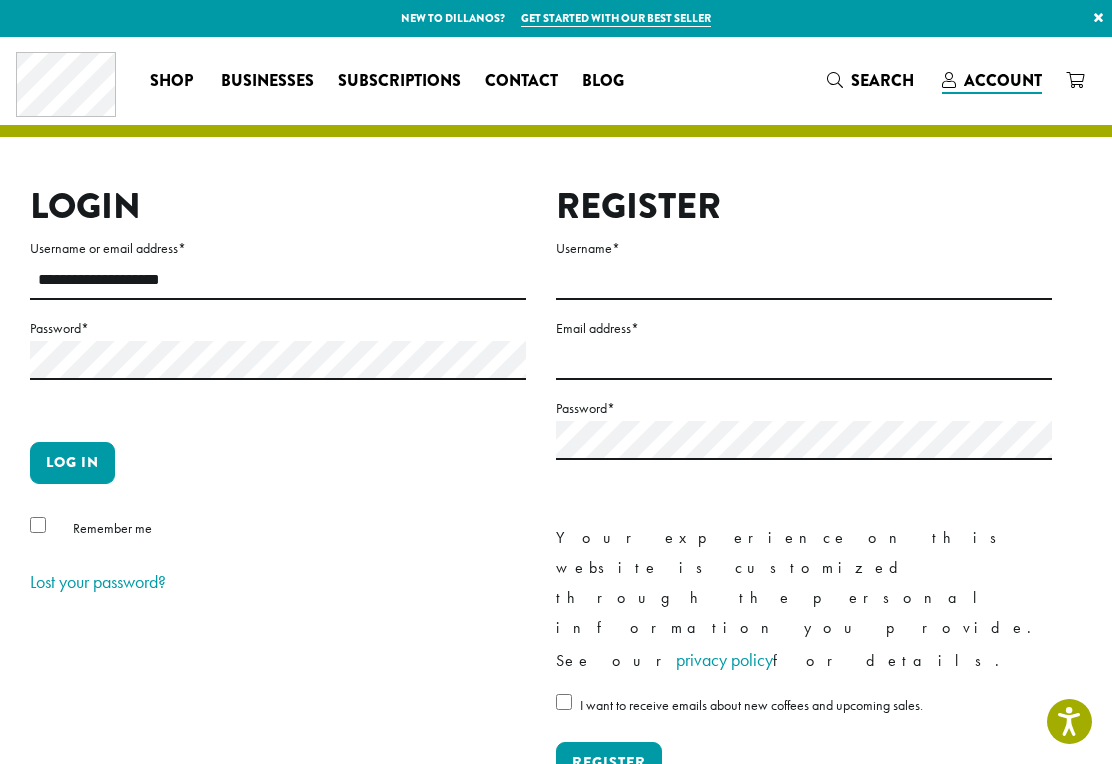 click on "Log in" at bounding box center [72, 463] 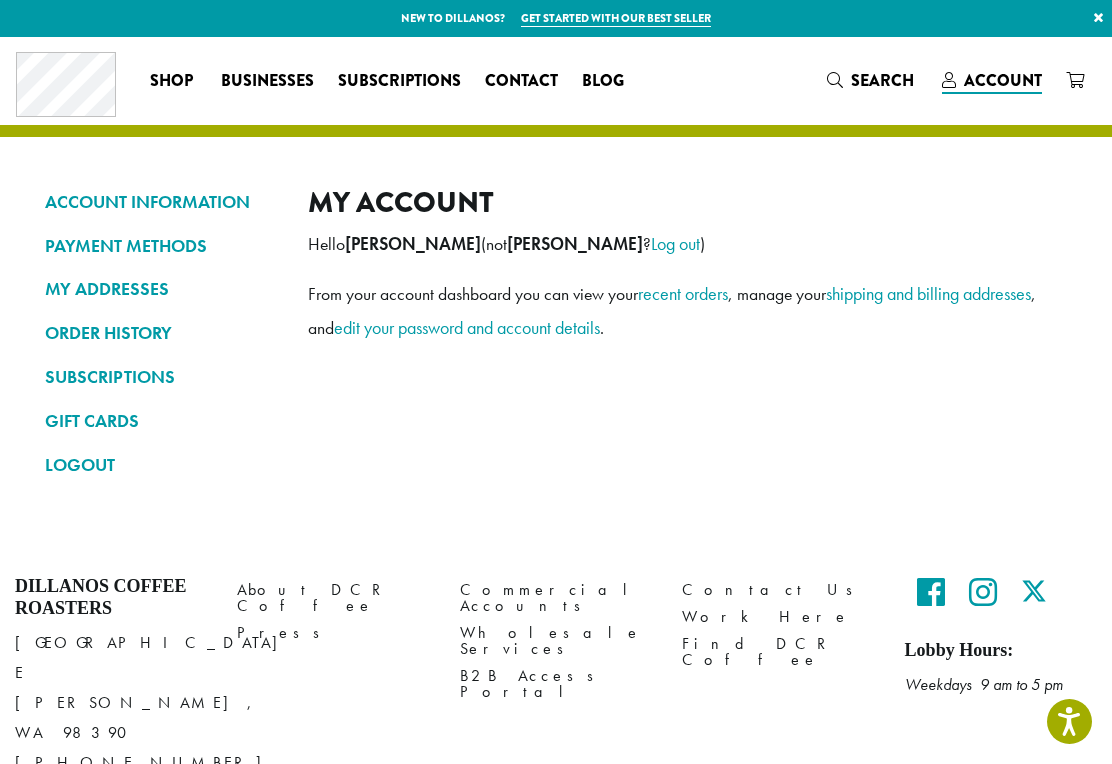 scroll, scrollTop: 0, scrollLeft: 0, axis: both 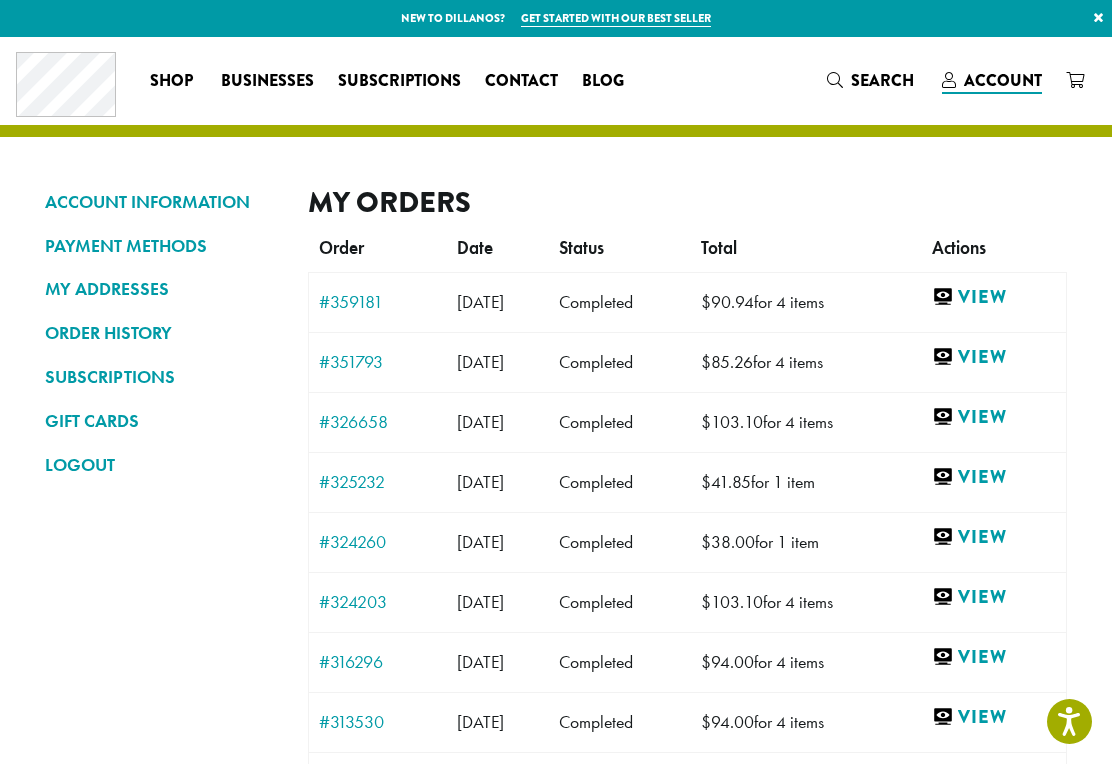 click on "View" at bounding box center [994, 297] 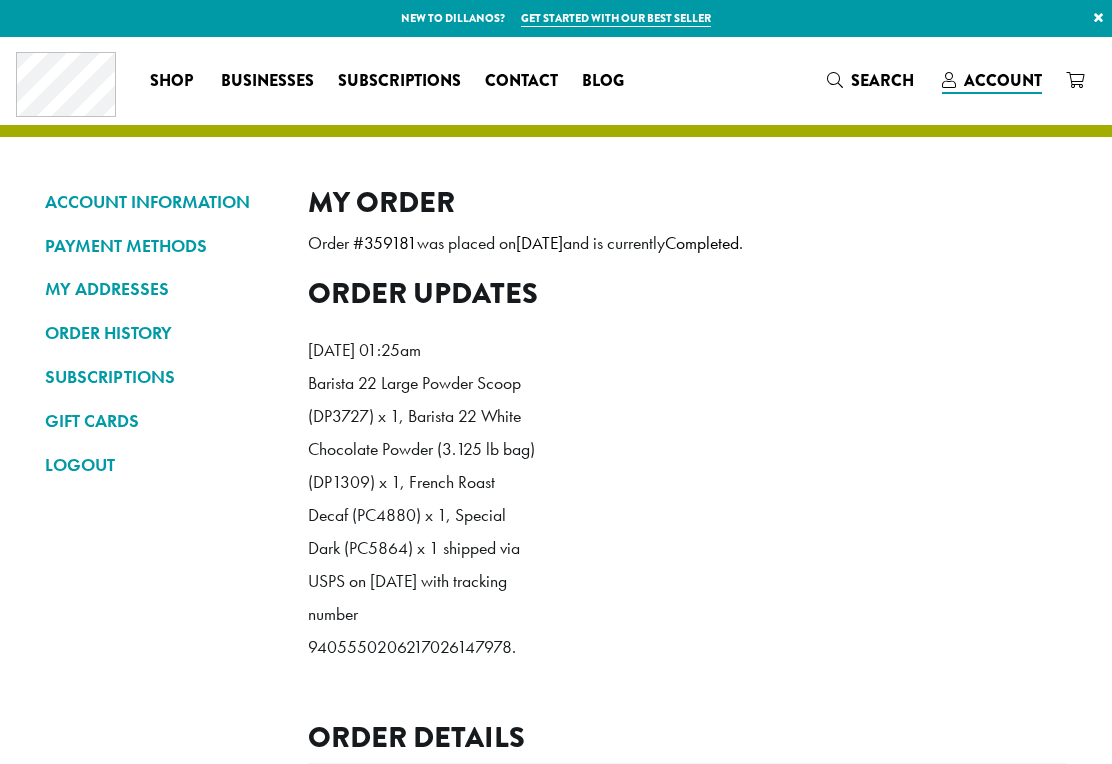 scroll, scrollTop: 0, scrollLeft: 0, axis: both 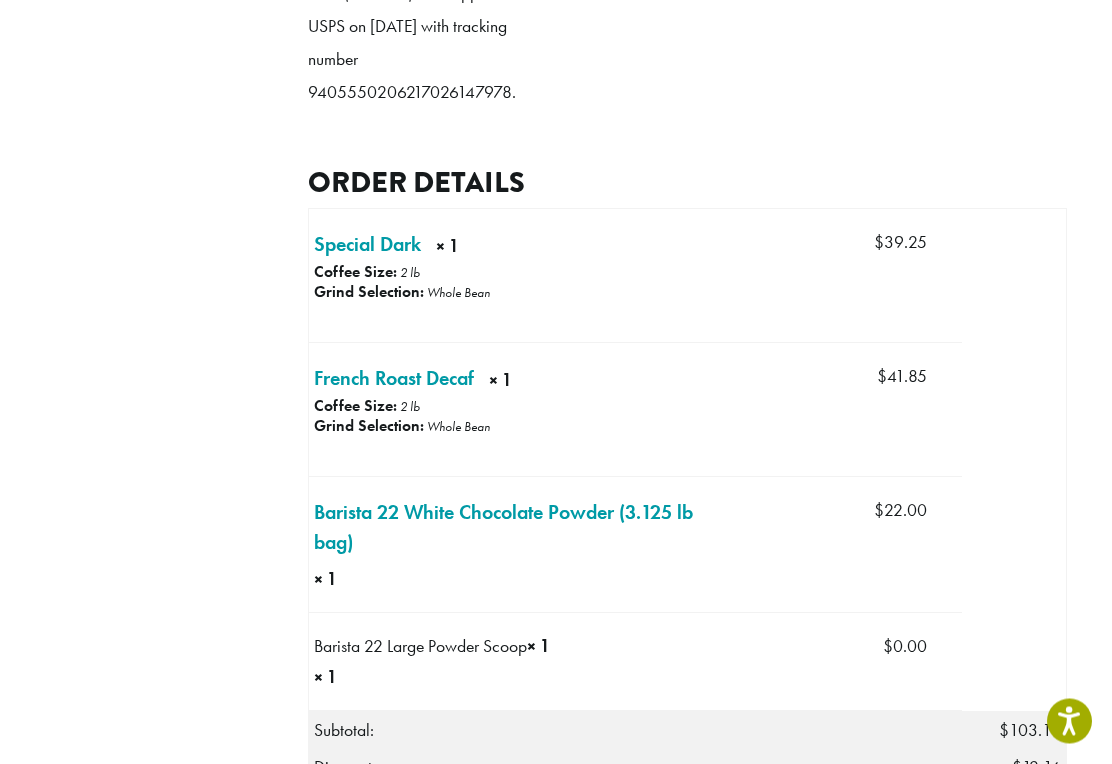 click on "Special Dark  × 1" at bounding box center (367, 245) 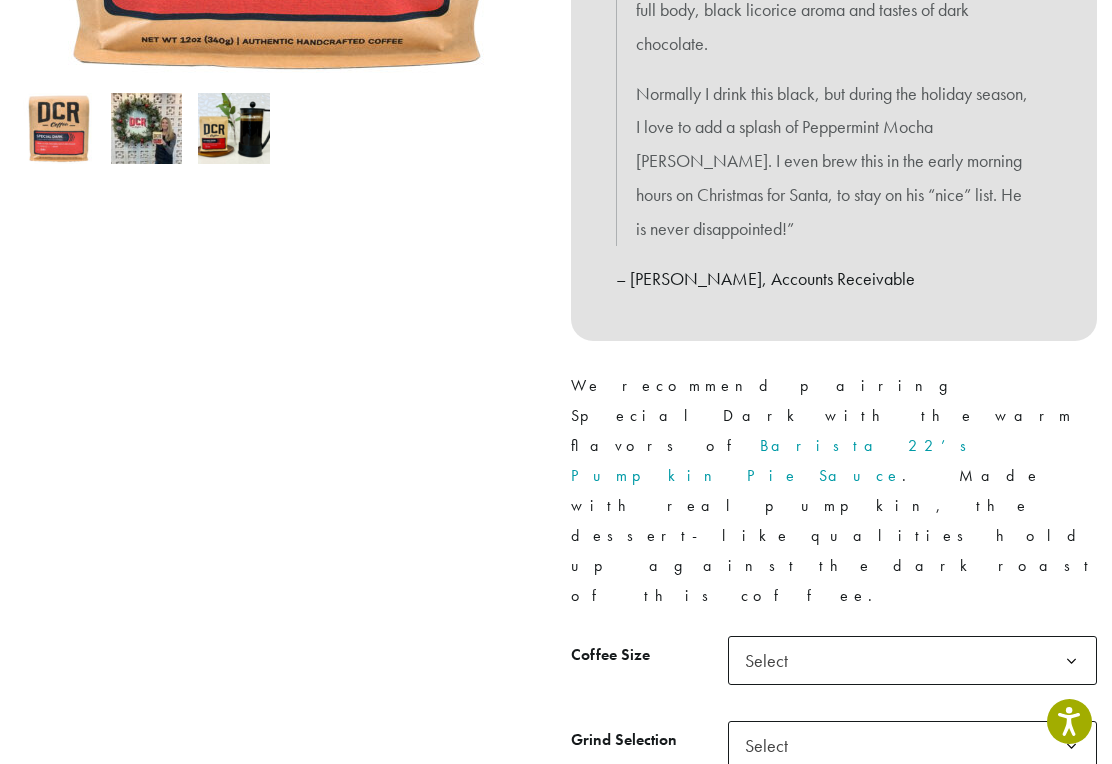 scroll, scrollTop: 744, scrollLeft: 0, axis: vertical 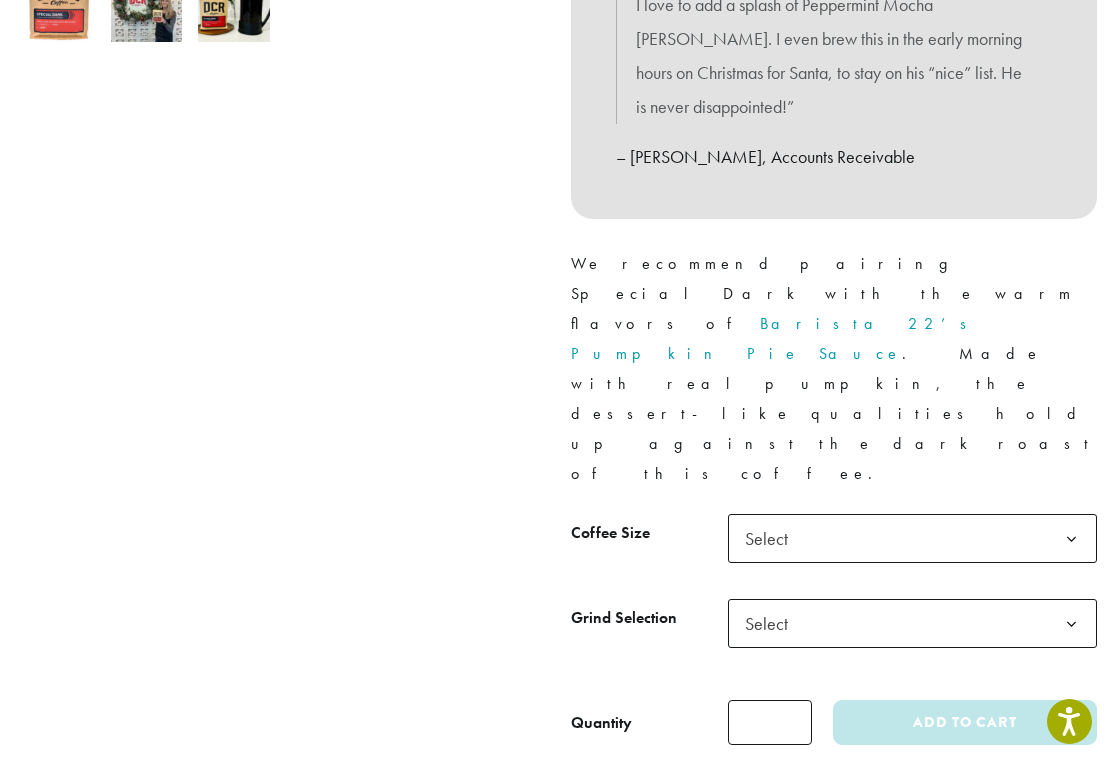click 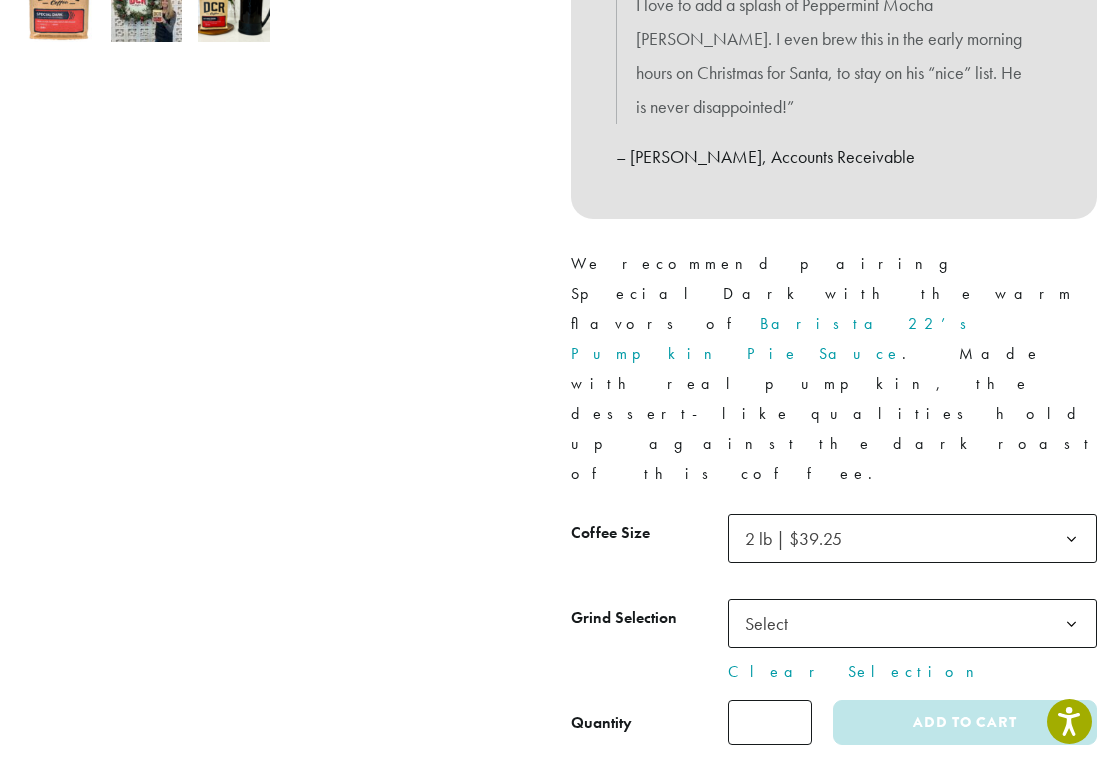 click 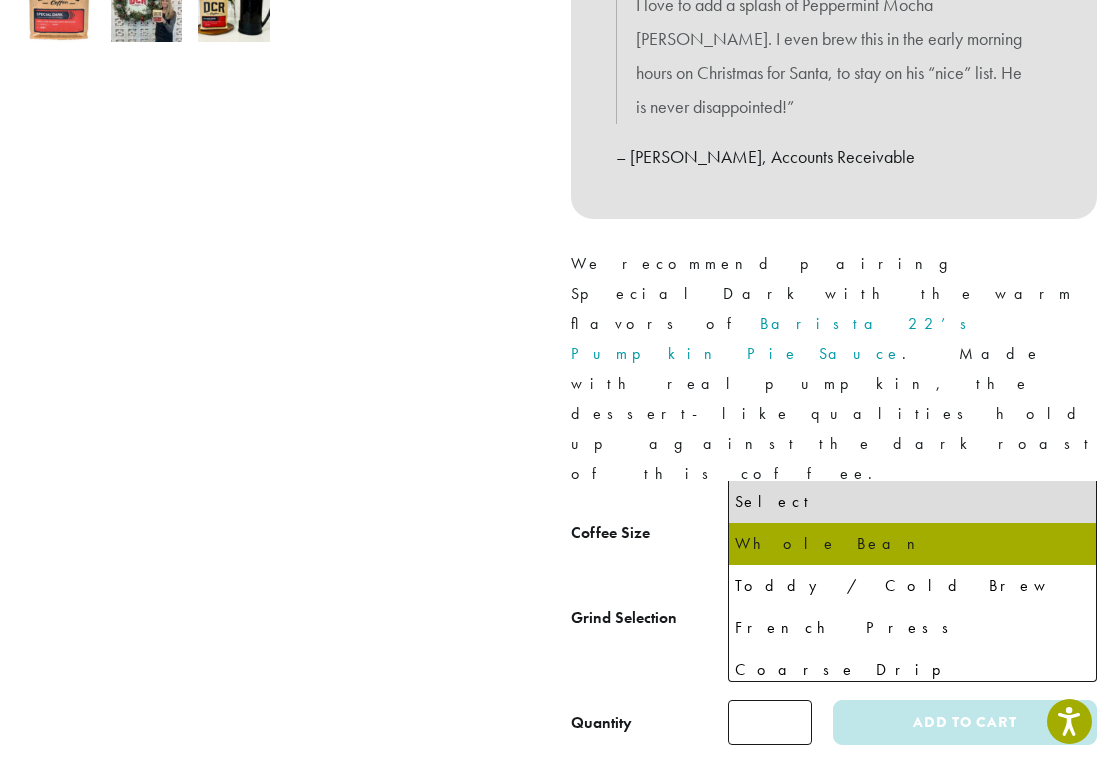 select on "**********" 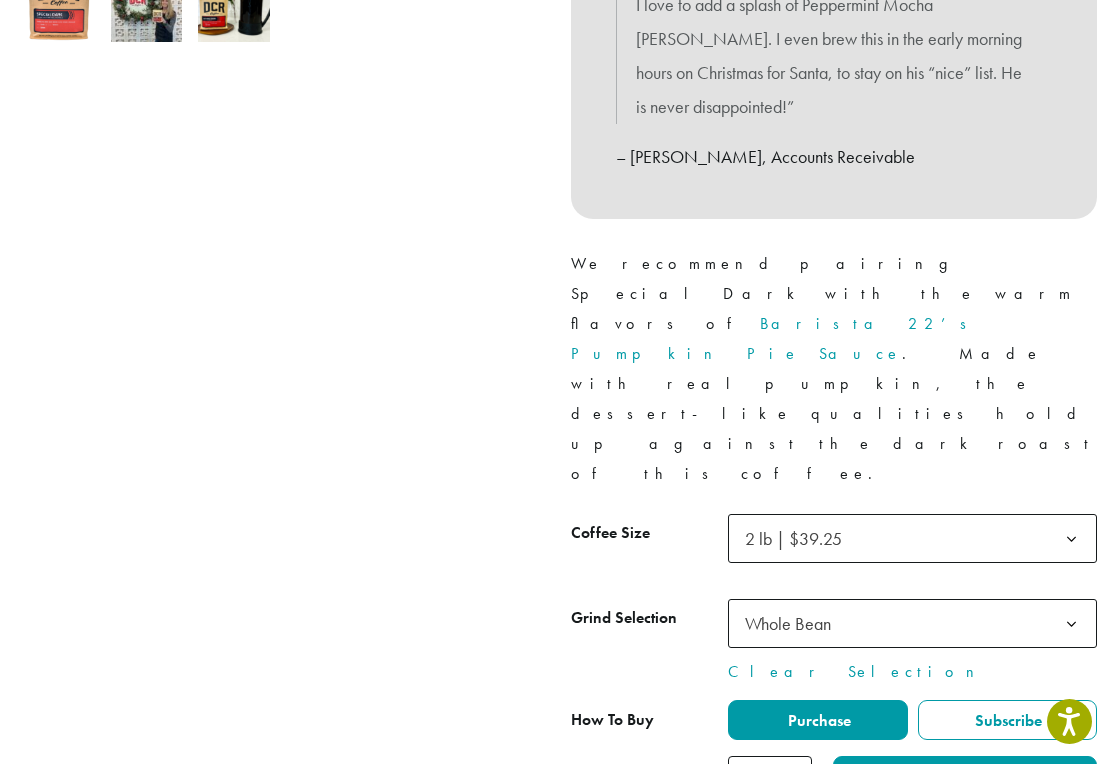 click on "Add to cart" 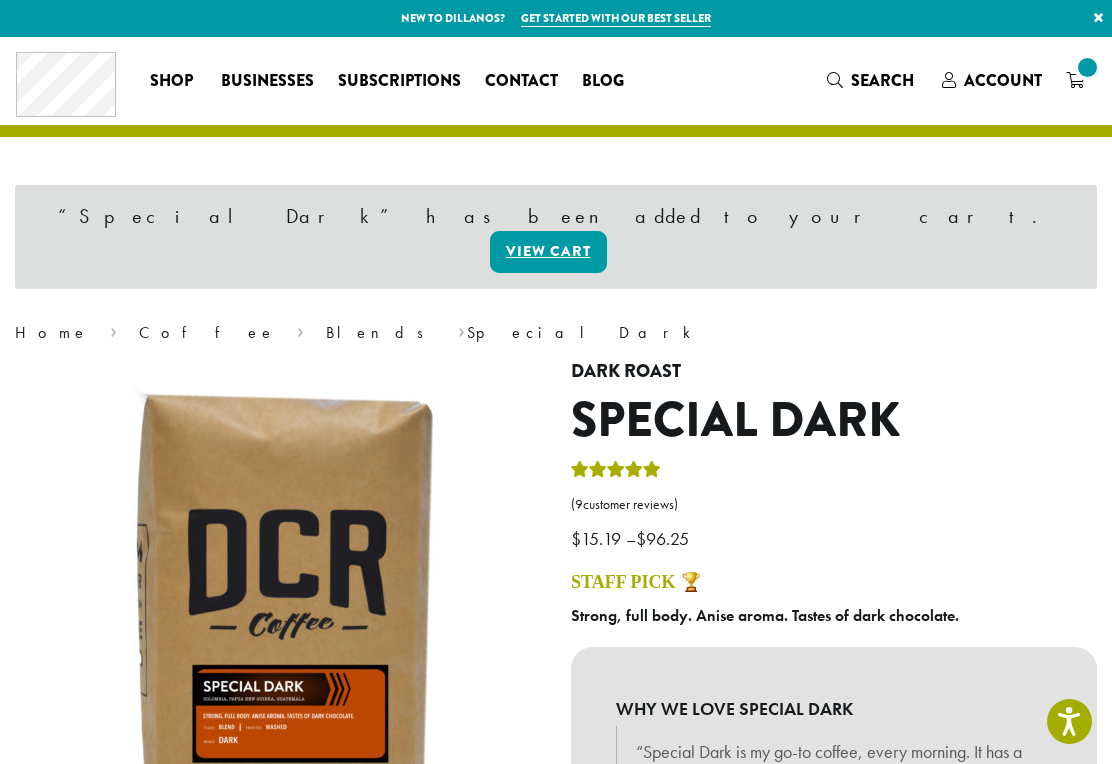 scroll, scrollTop: 0, scrollLeft: 0, axis: both 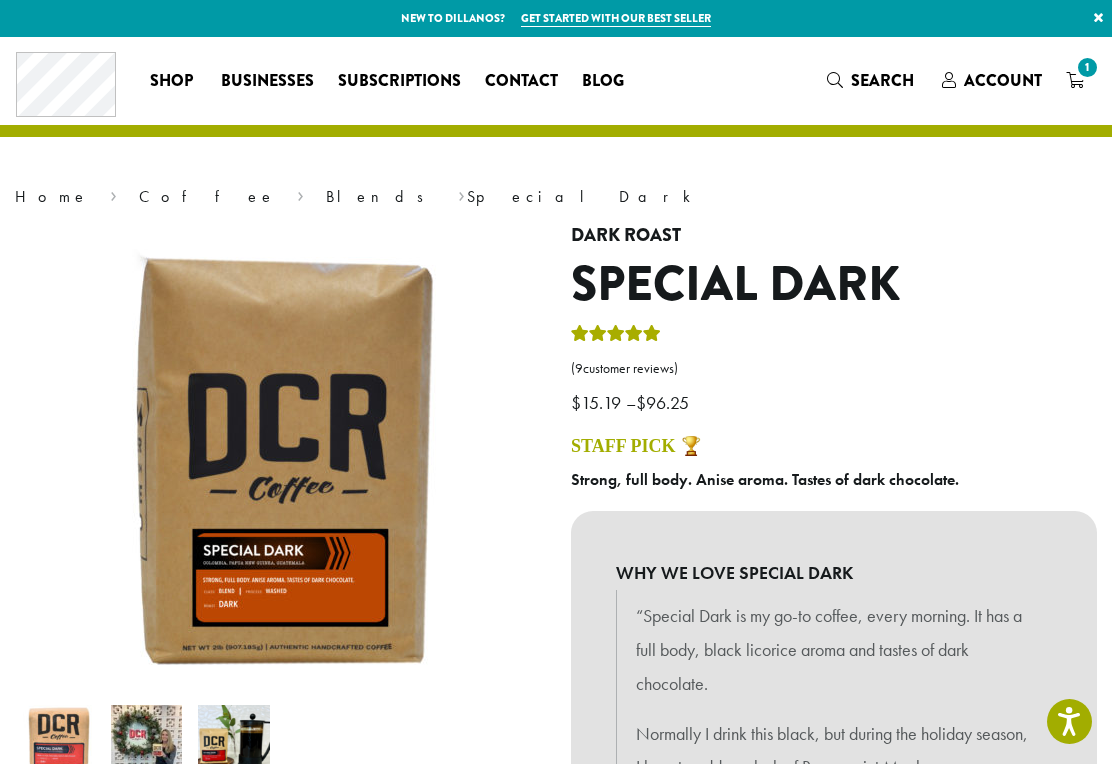 click on "Account" at bounding box center [1003, 80] 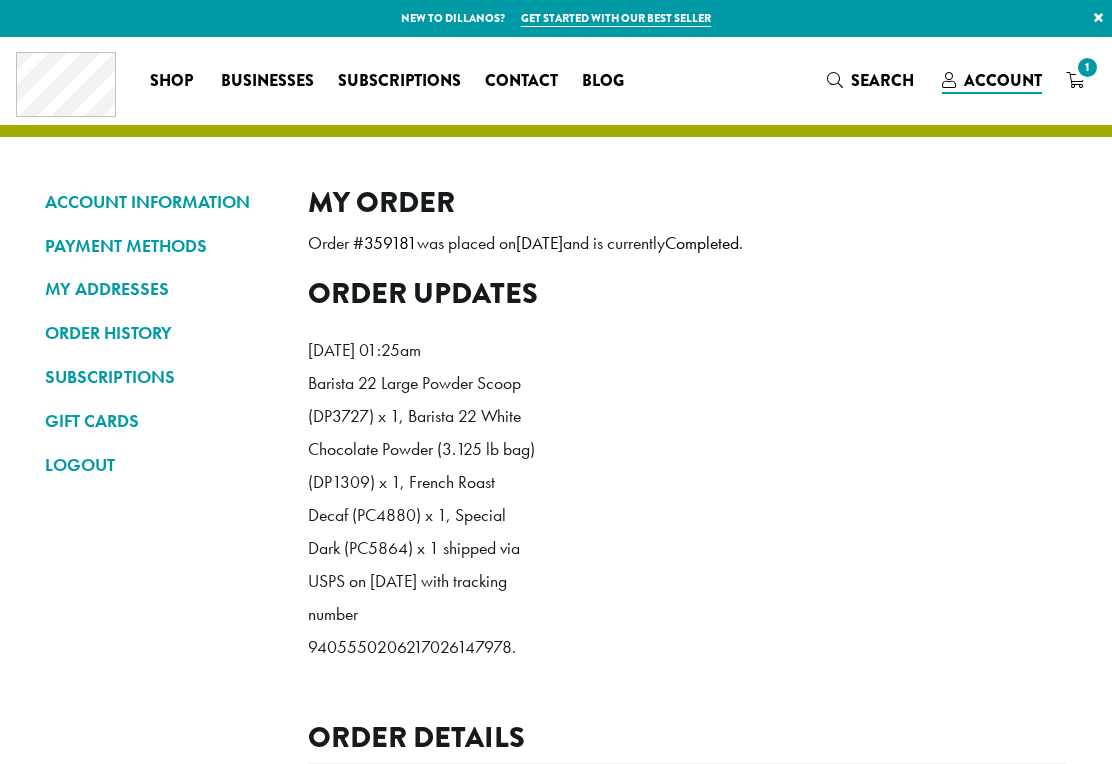 scroll, scrollTop: 0, scrollLeft: 0, axis: both 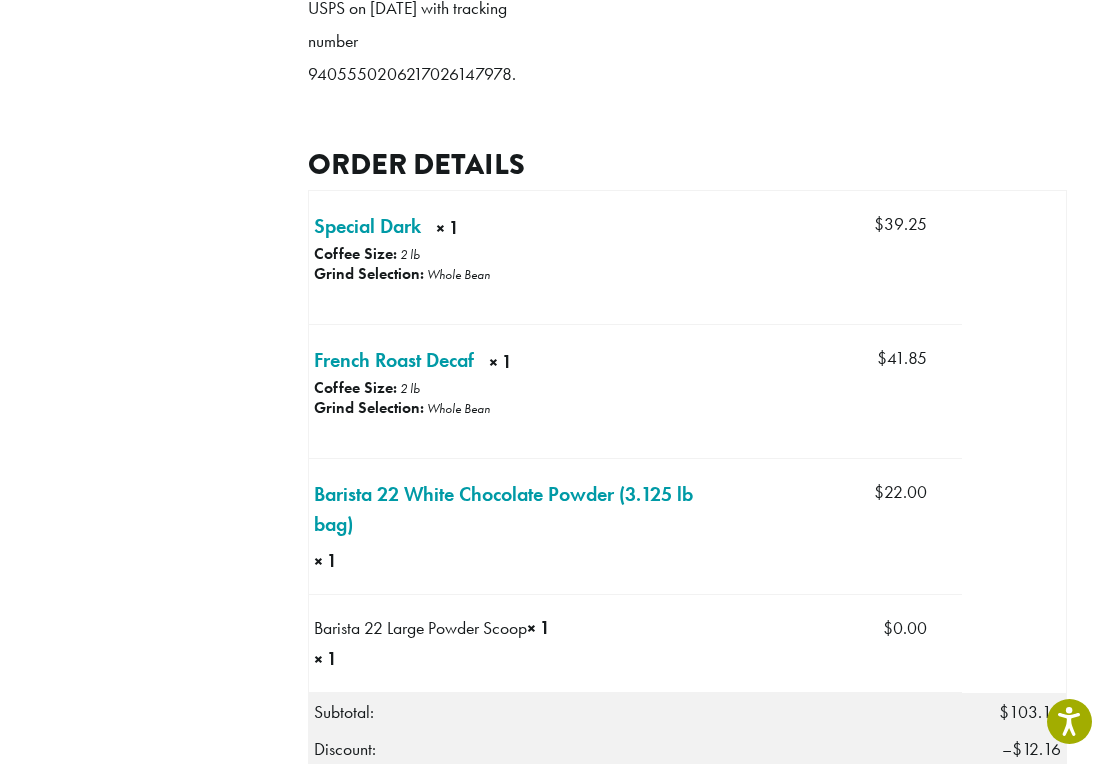 click on "French Roast Decaf  × 1" at bounding box center (394, 360) 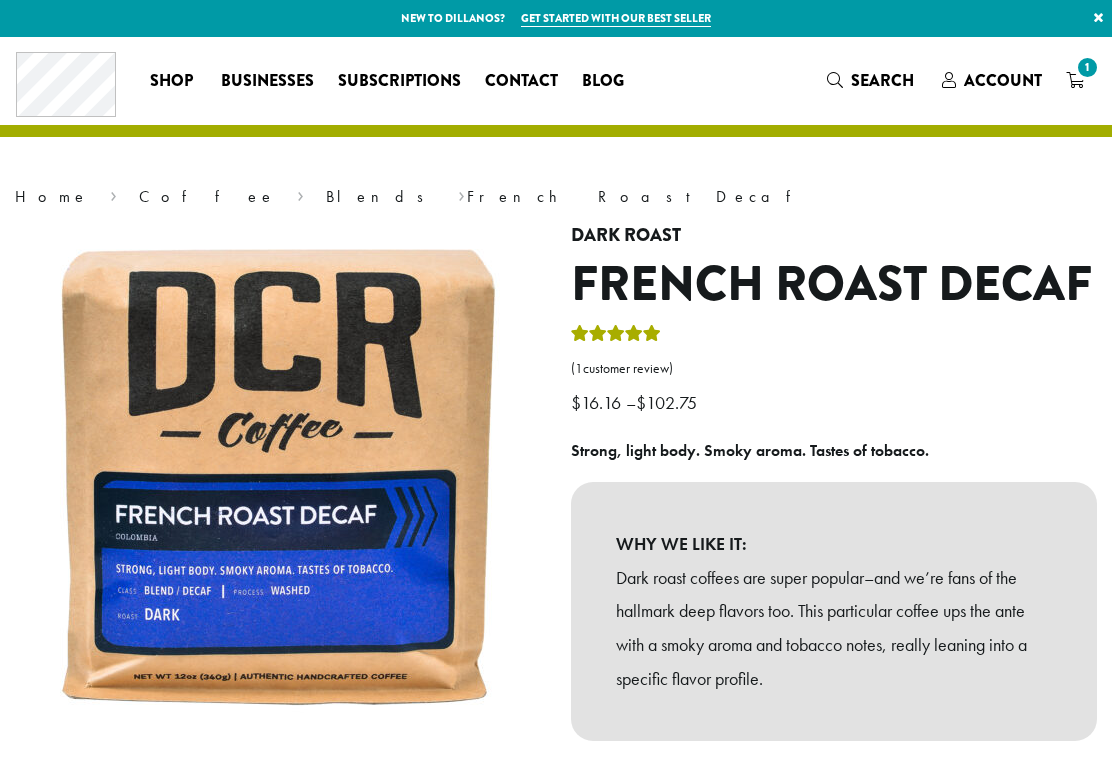 scroll, scrollTop: 0, scrollLeft: 0, axis: both 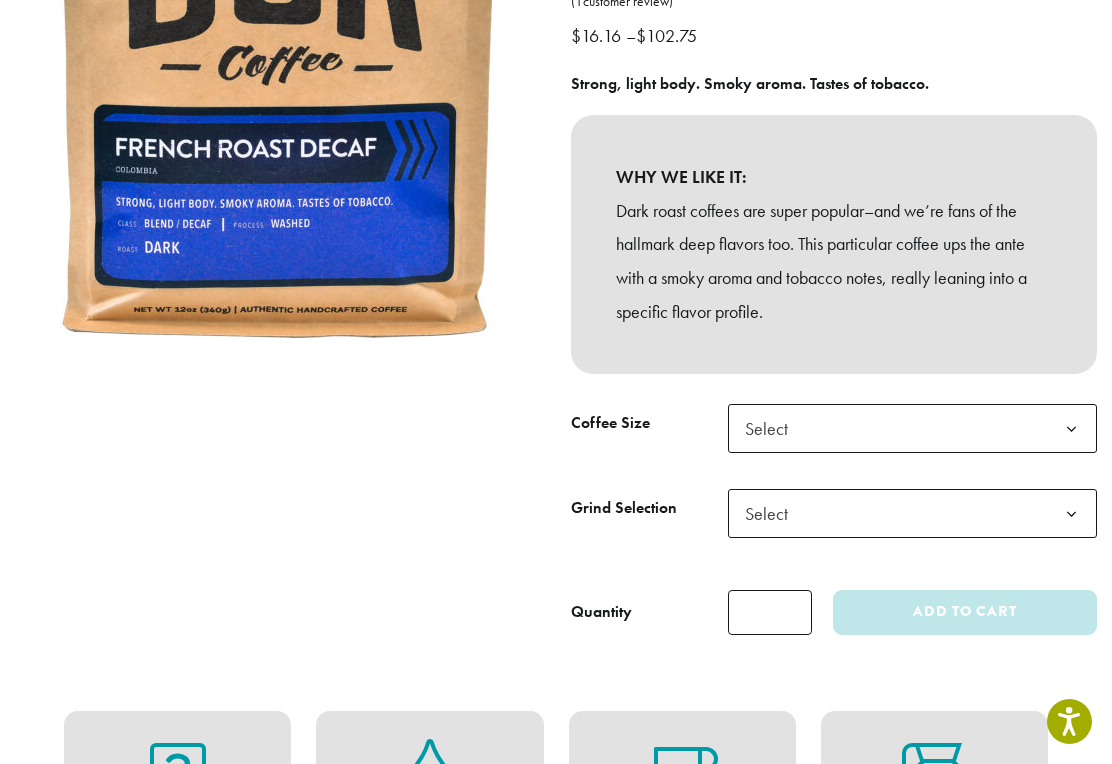 click 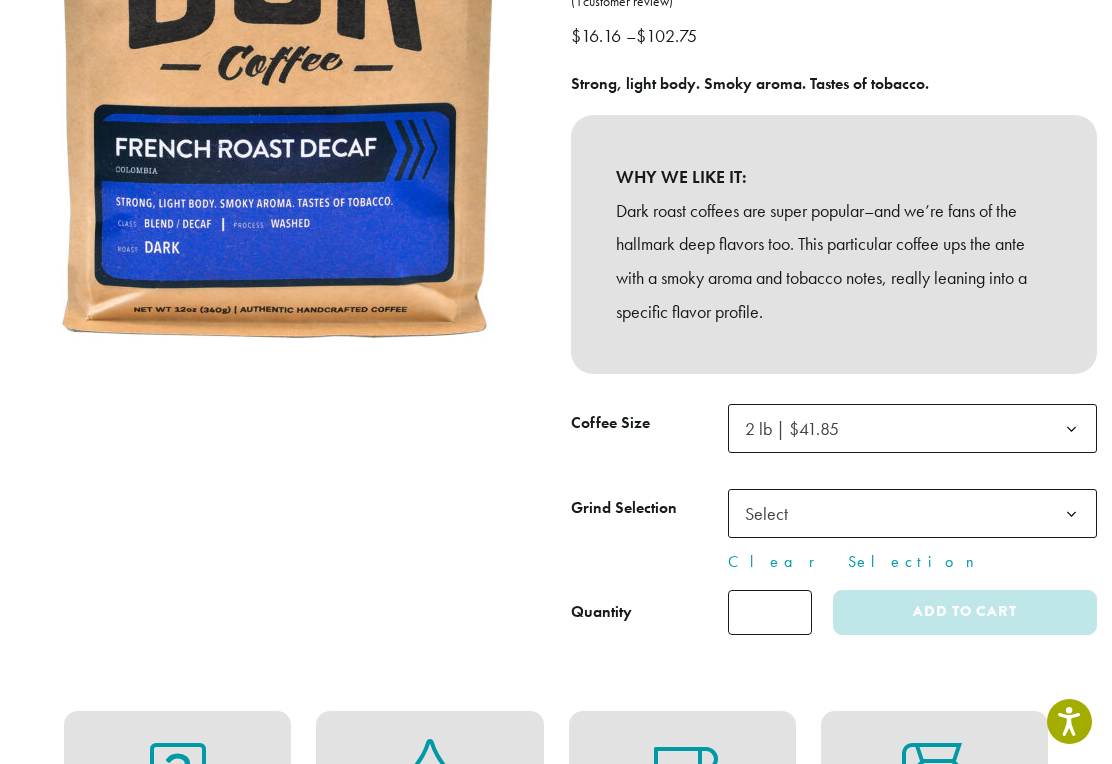 click 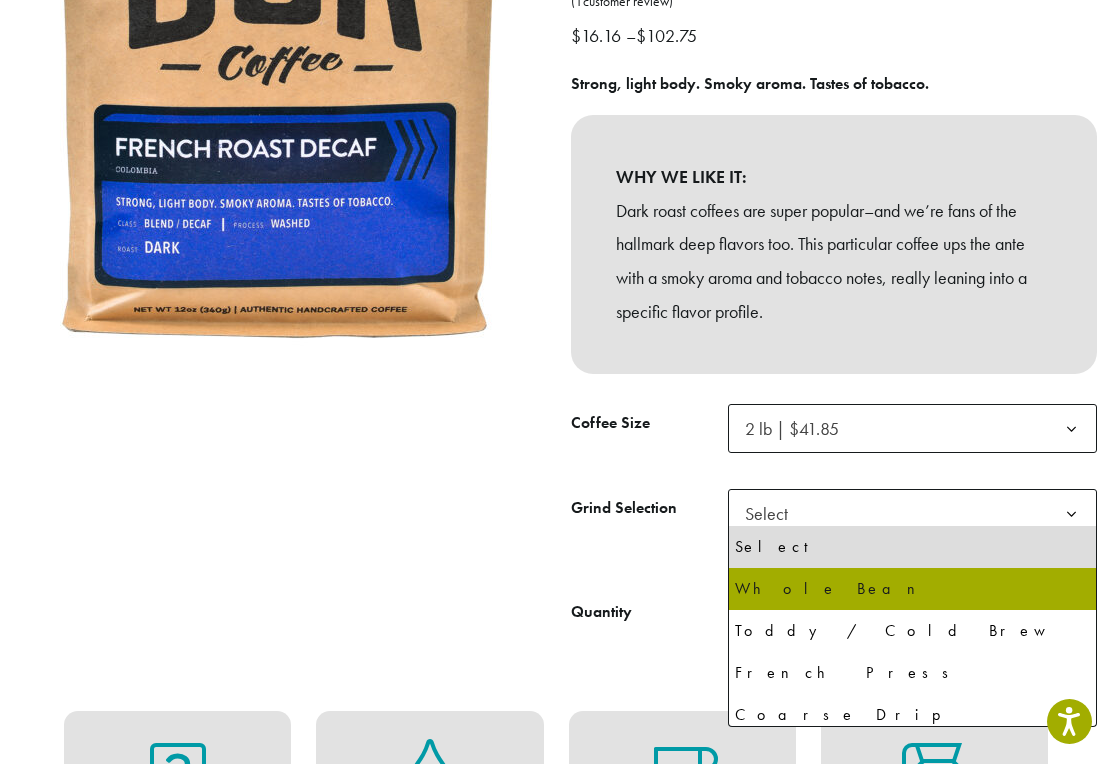 select on "**********" 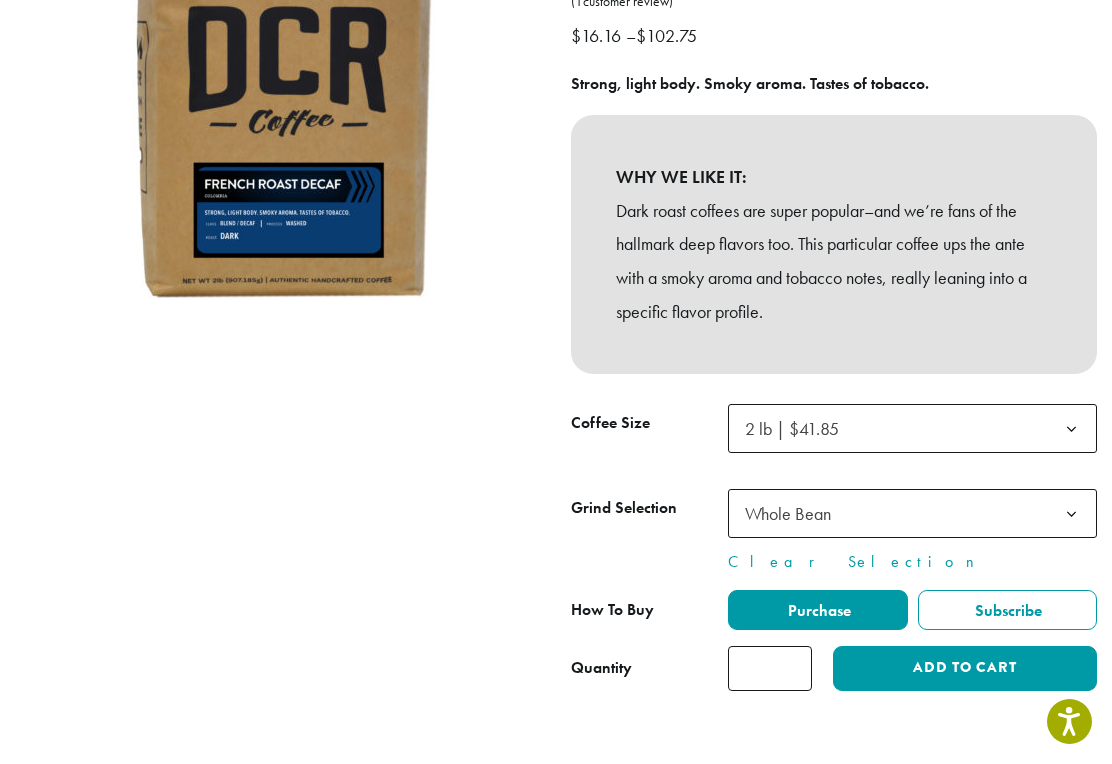 click on "Add to cart" 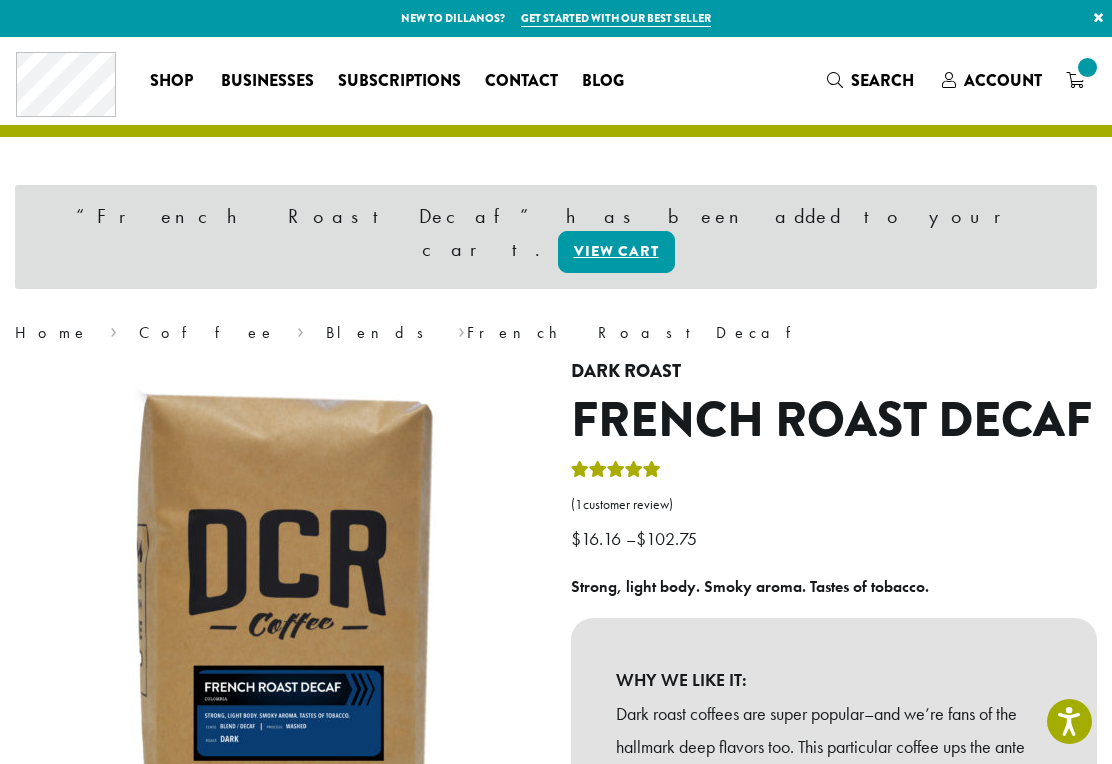 scroll, scrollTop: 0, scrollLeft: 0, axis: both 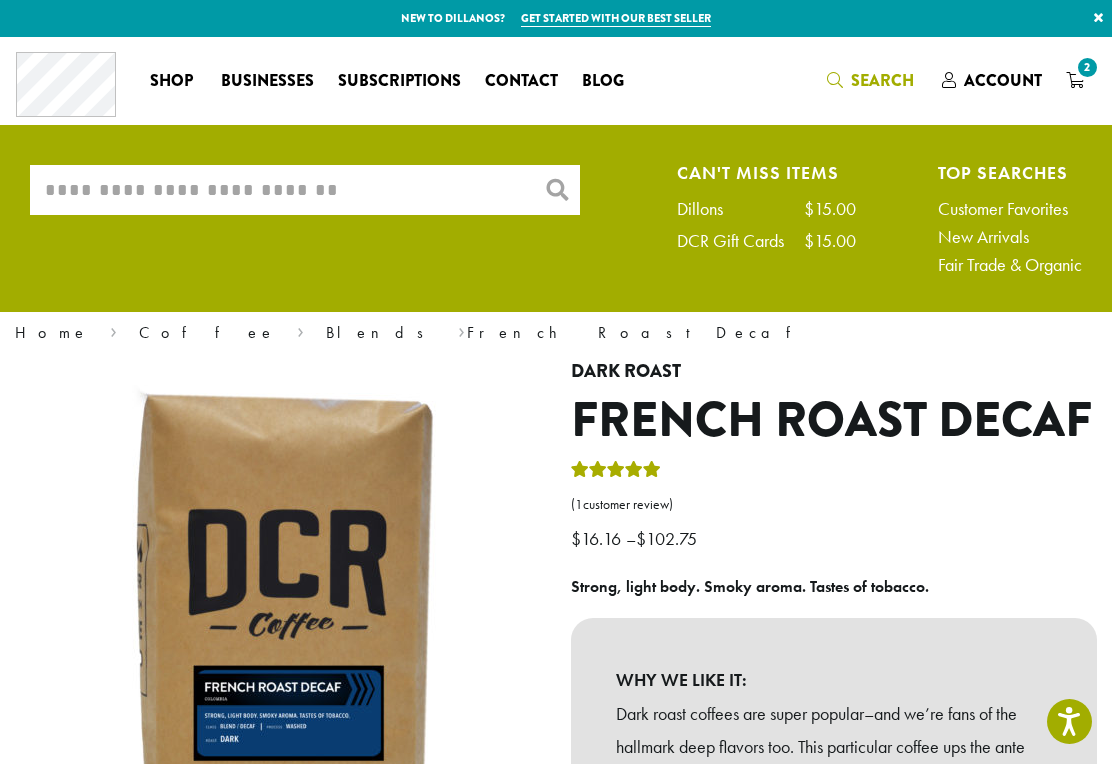 click on "What are you searching for?" at bounding box center (305, 190) 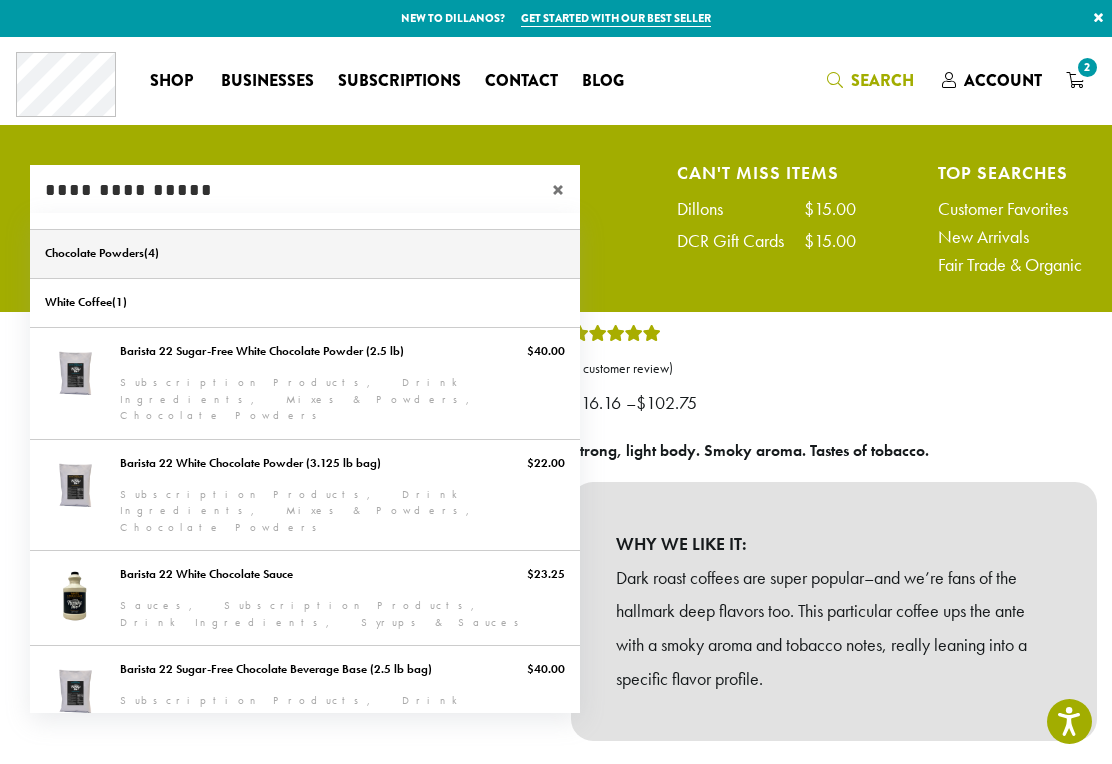 type on "**********" 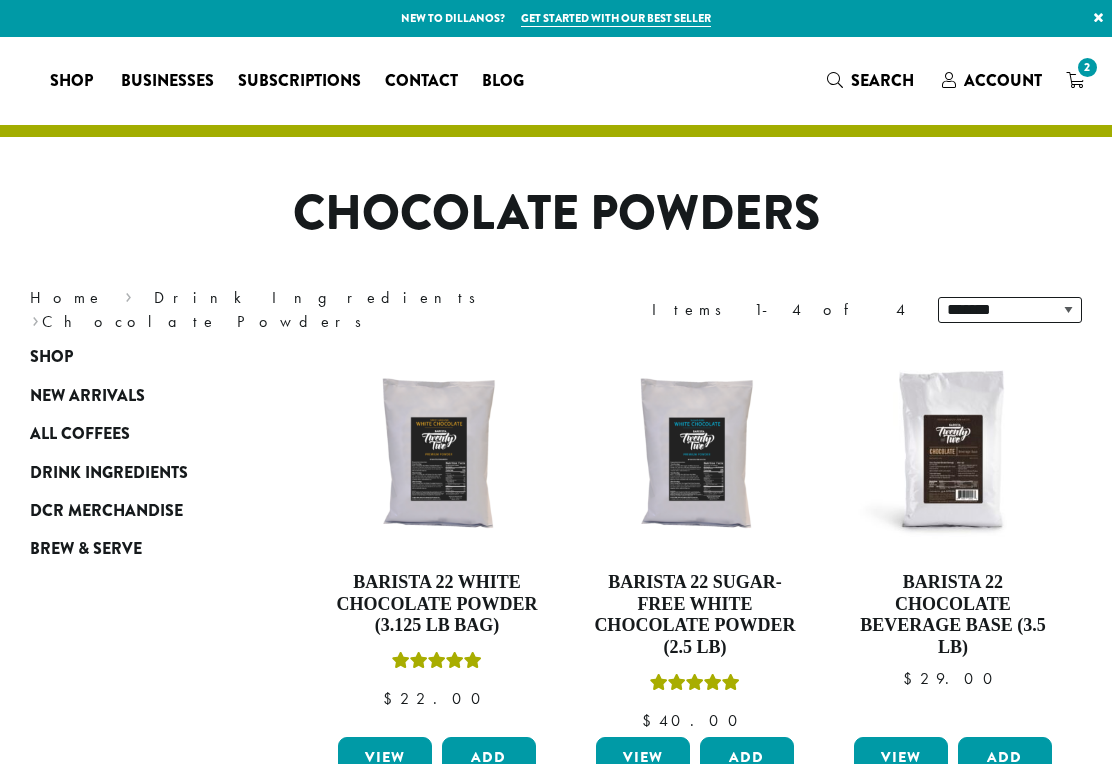scroll, scrollTop: 0, scrollLeft: 0, axis: both 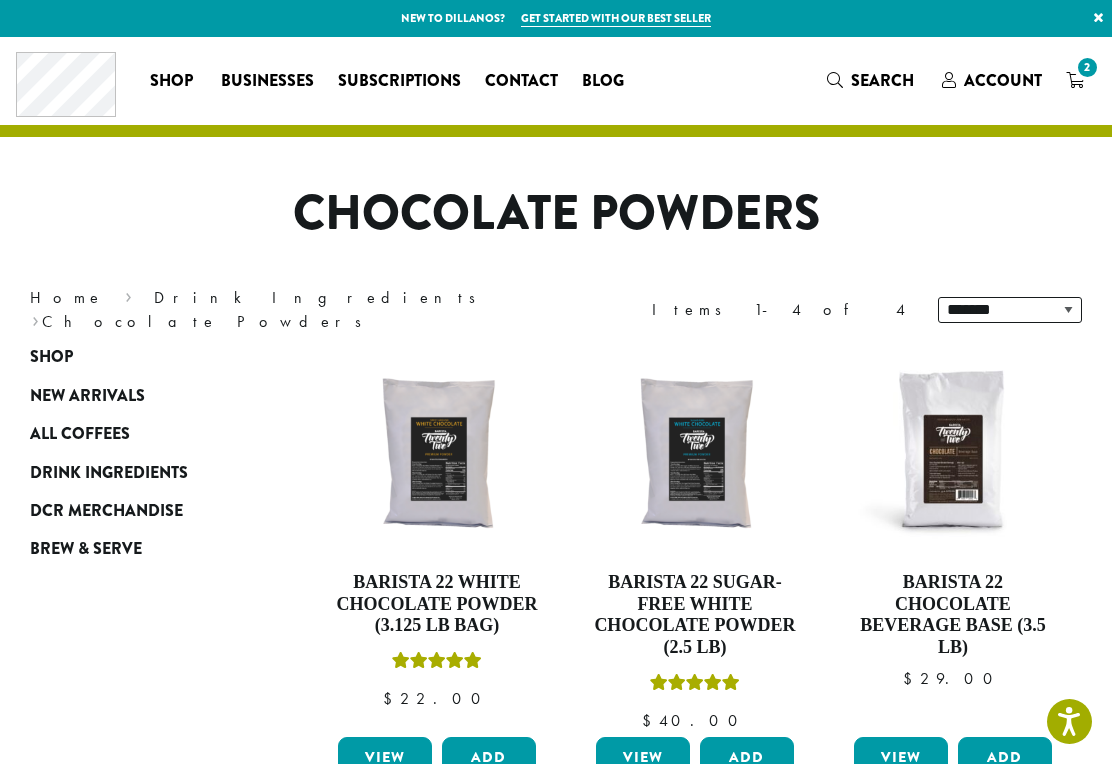 click at bounding box center [437, 452] 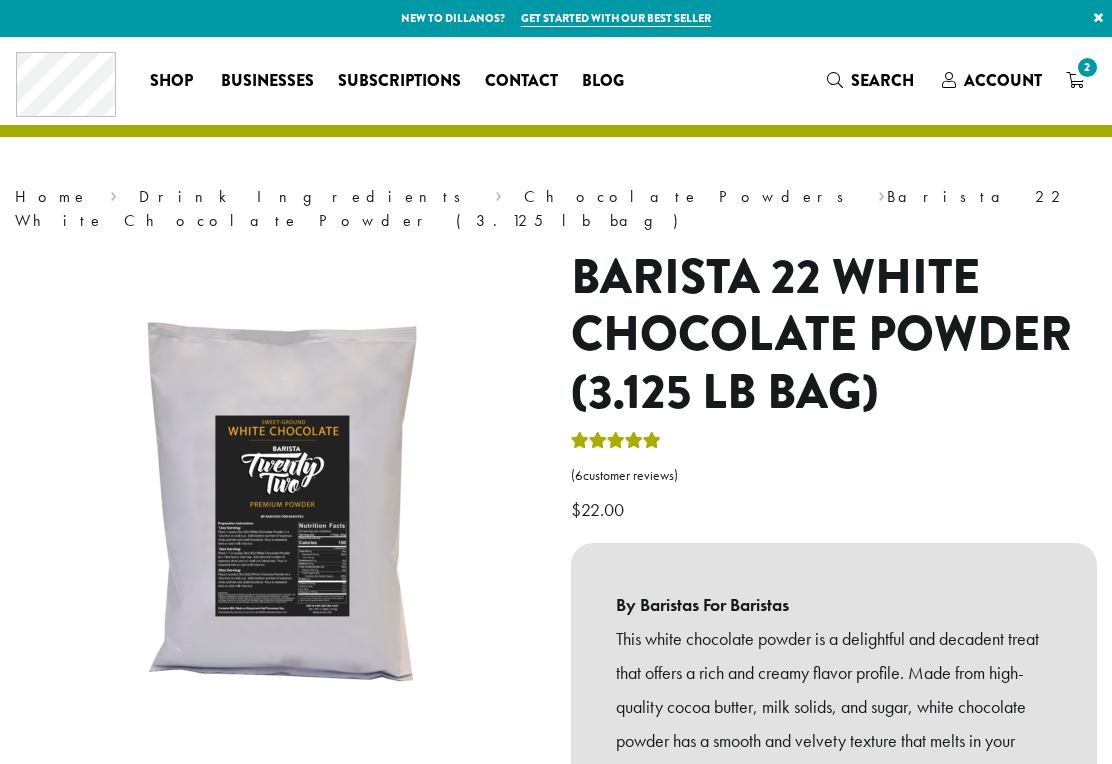 scroll, scrollTop: 0, scrollLeft: 0, axis: both 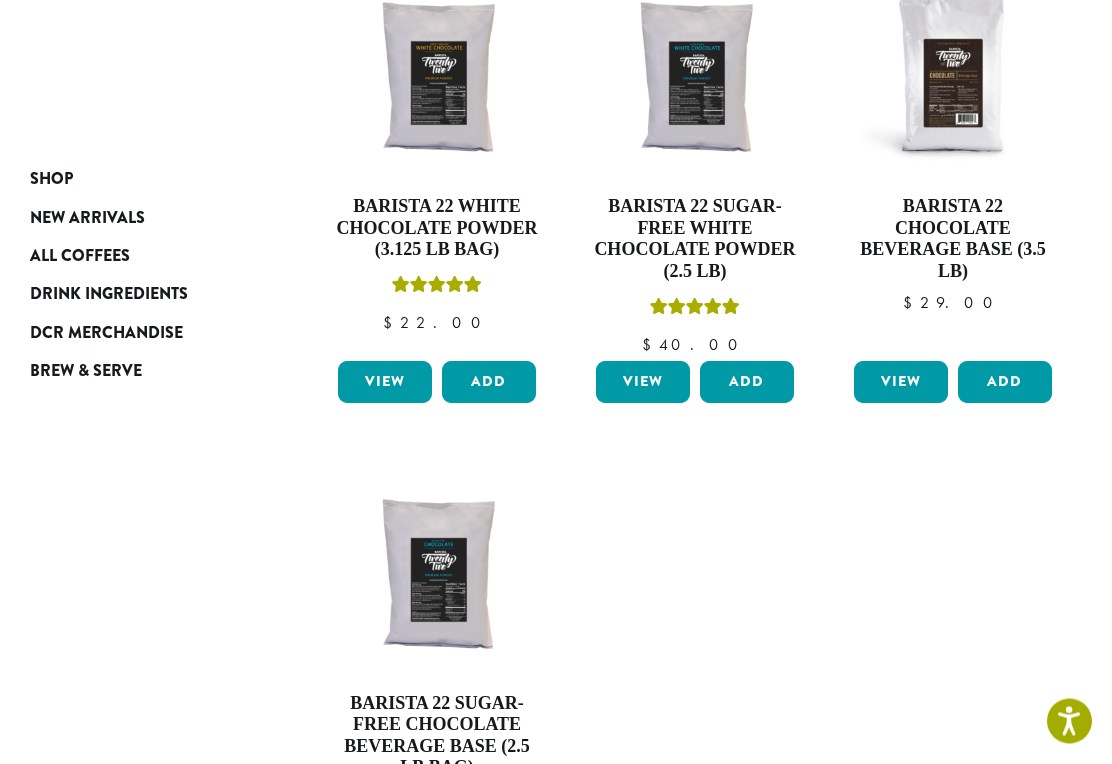 click on "Add" at bounding box center (489, 383) 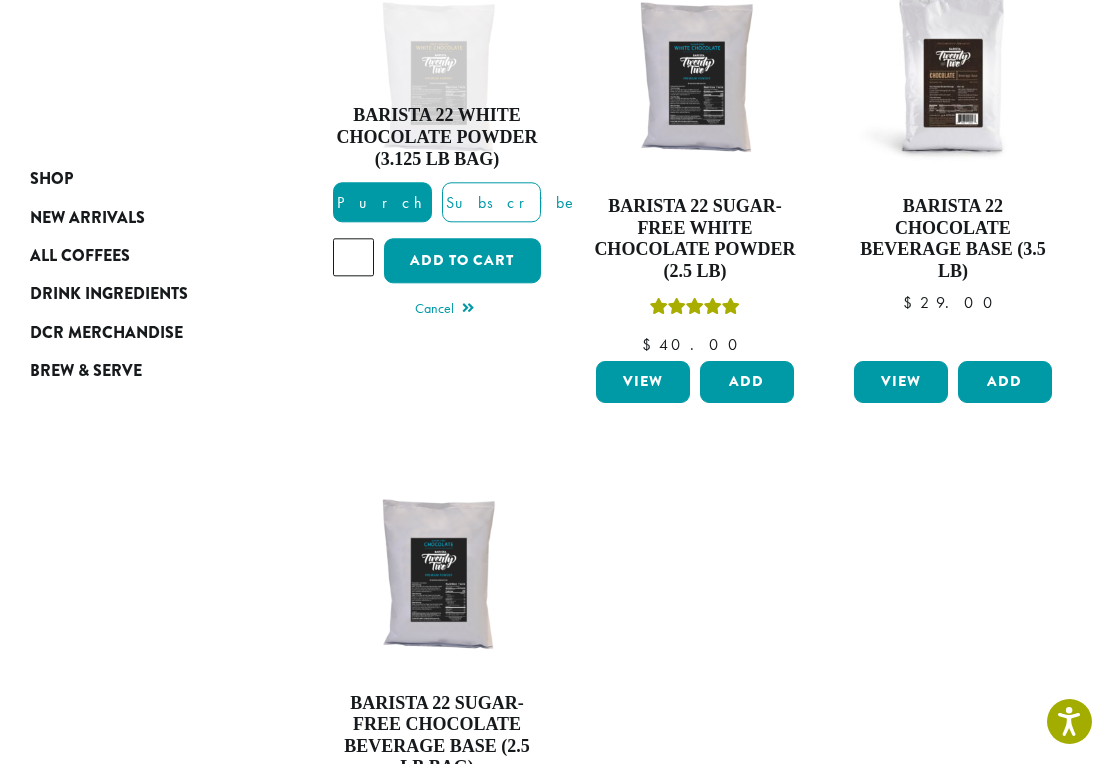 click on "Add to cart" at bounding box center [462, 261] 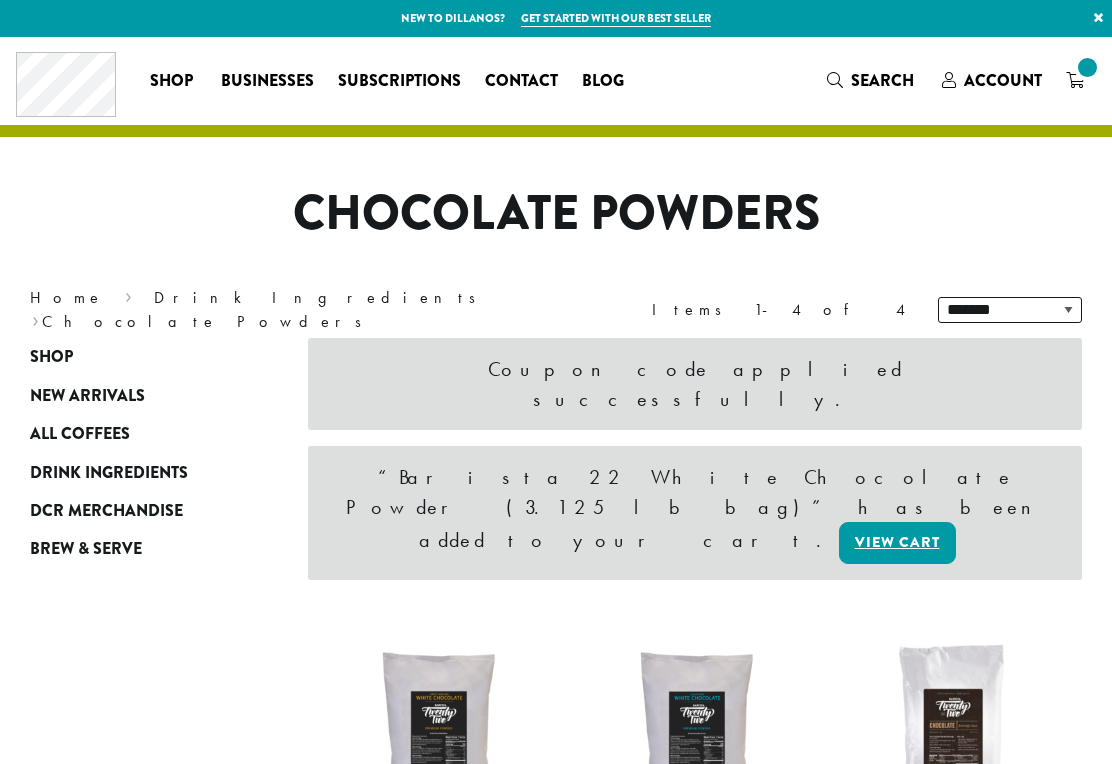scroll, scrollTop: 0, scrollLeft: 0, axis: both 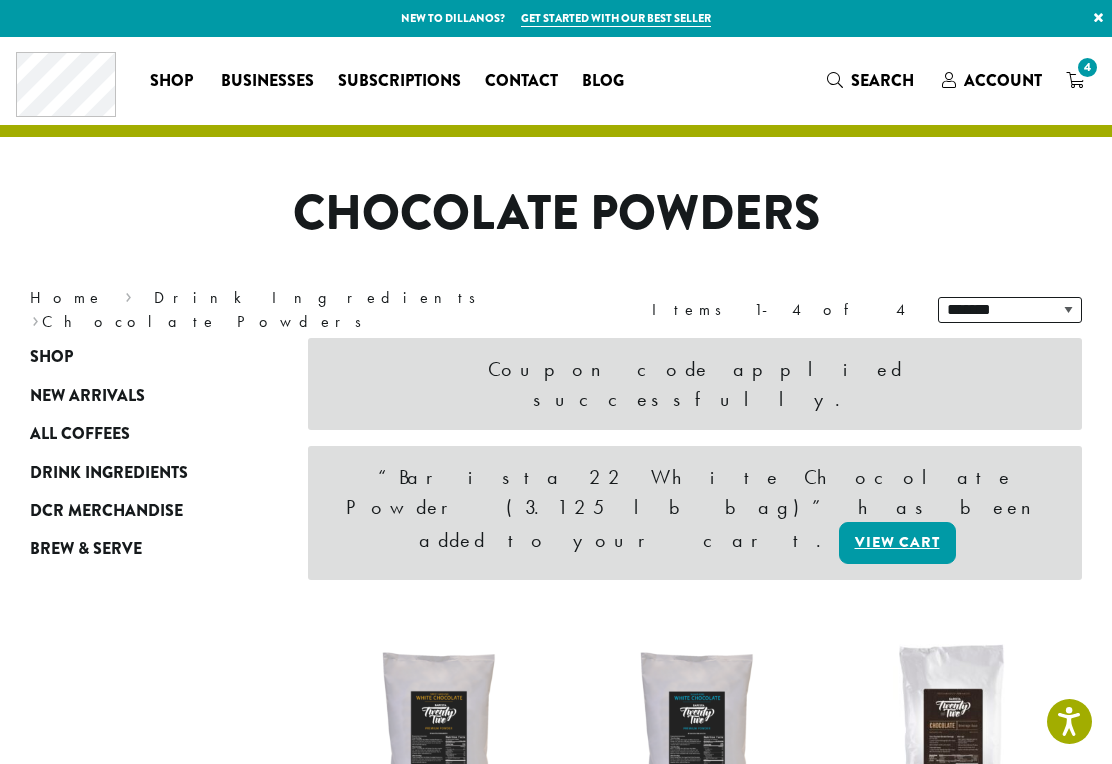 click on "4" at bounding box center (1087, 67) 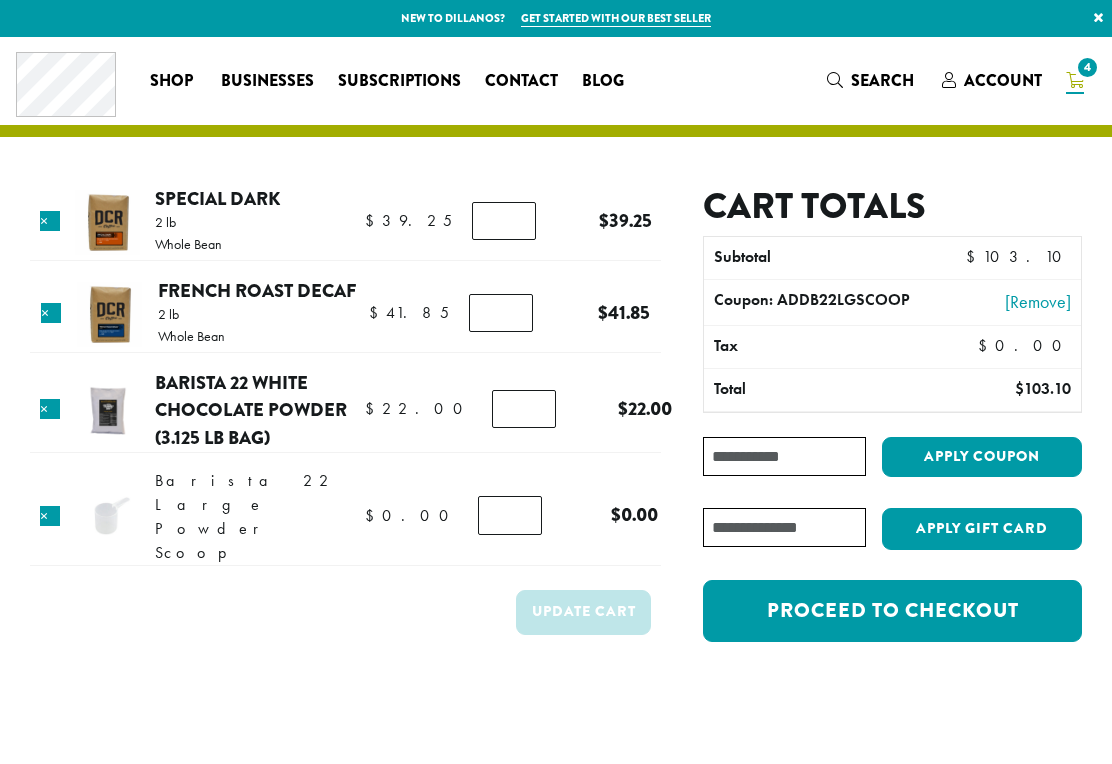 scroll, scrollTop: 0, scrollLeft: 0, axis: both 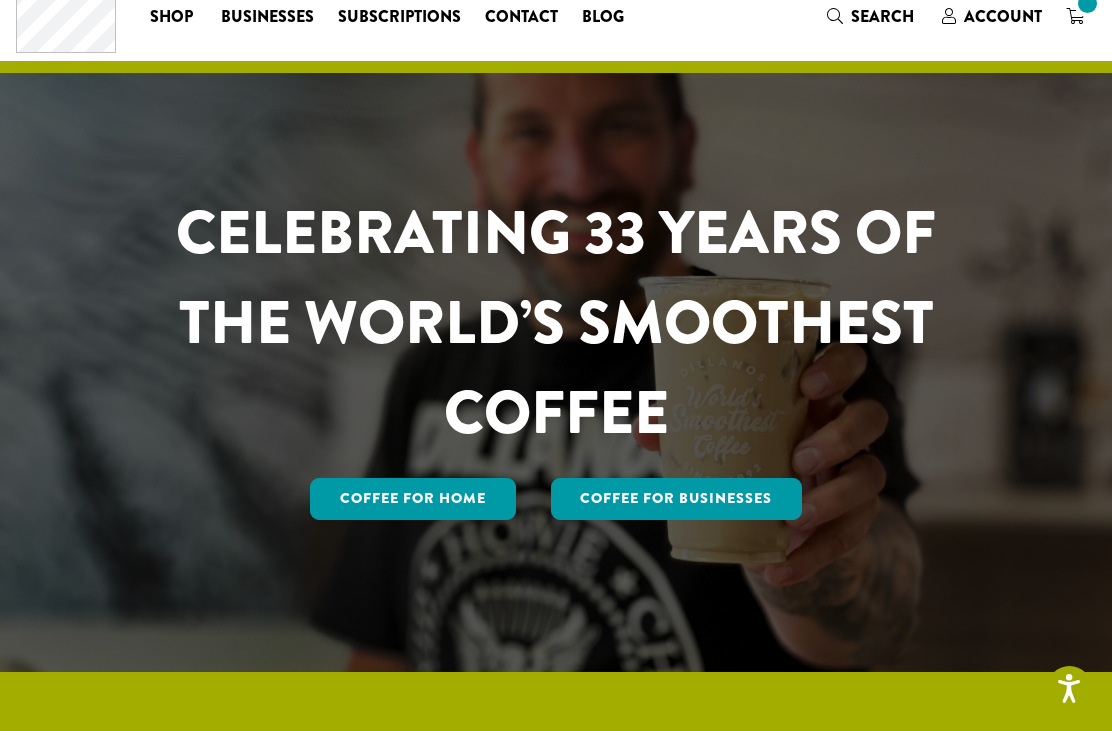 click at bounding box center [1075, 16] 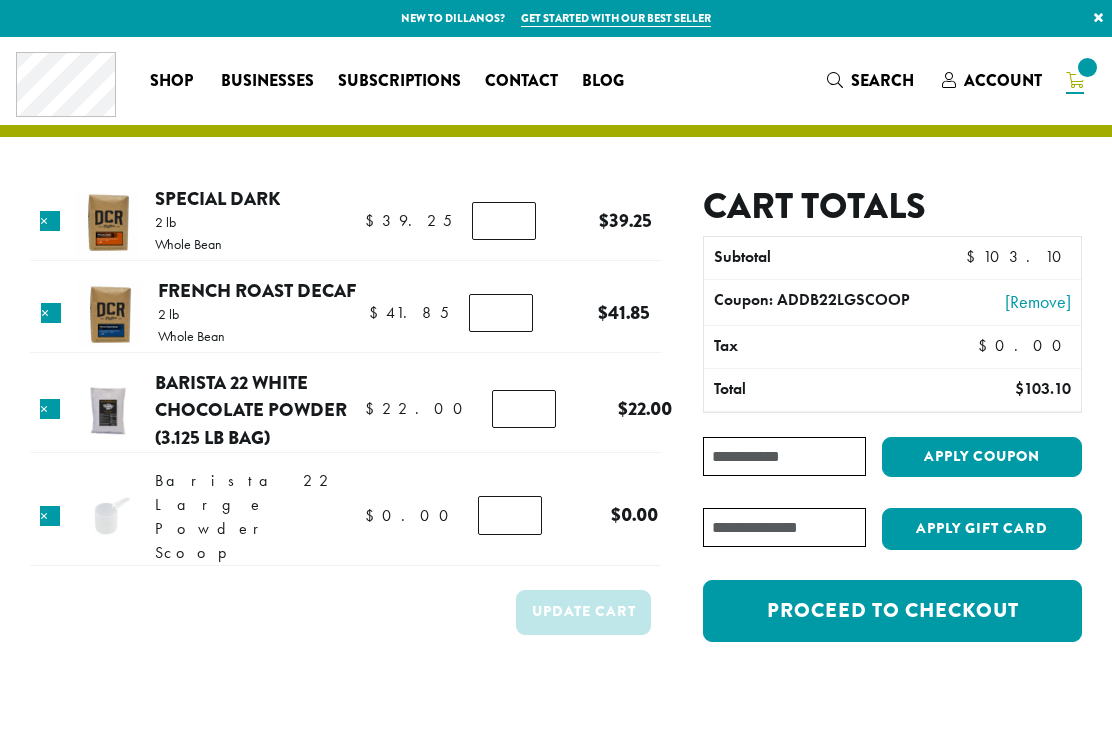 scroll, scrollTop: 0, scrollLeft: 0, axis: both 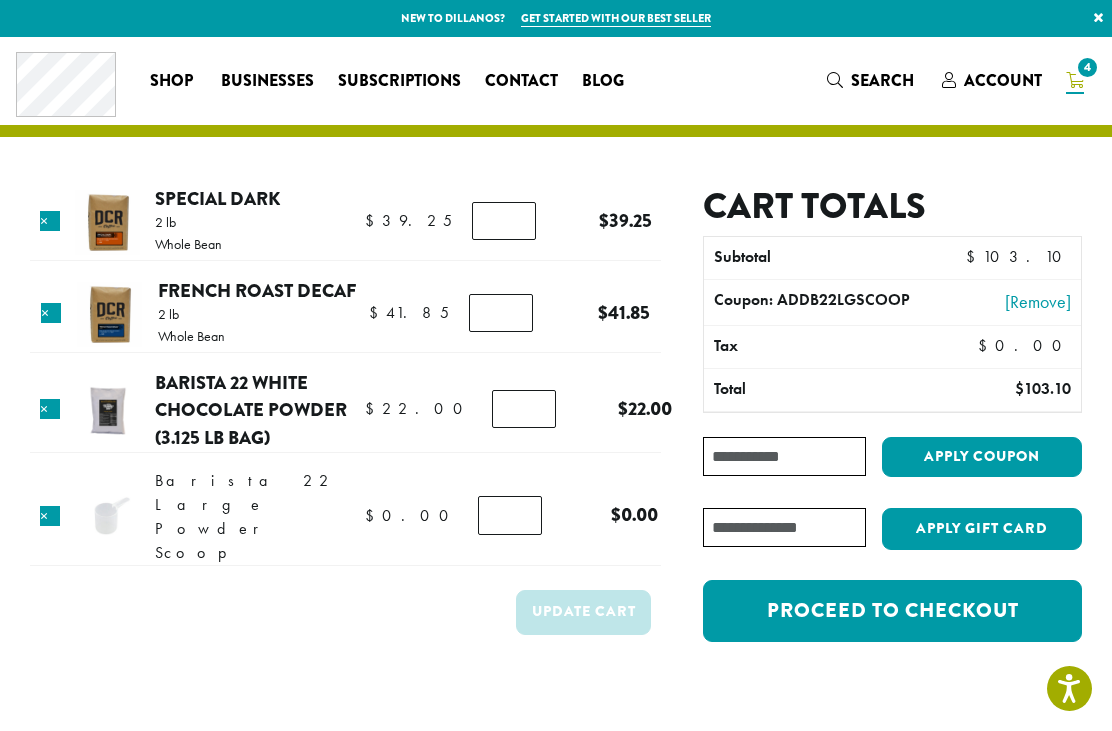 click on "Coupon:" at bounding box center (784, 456) 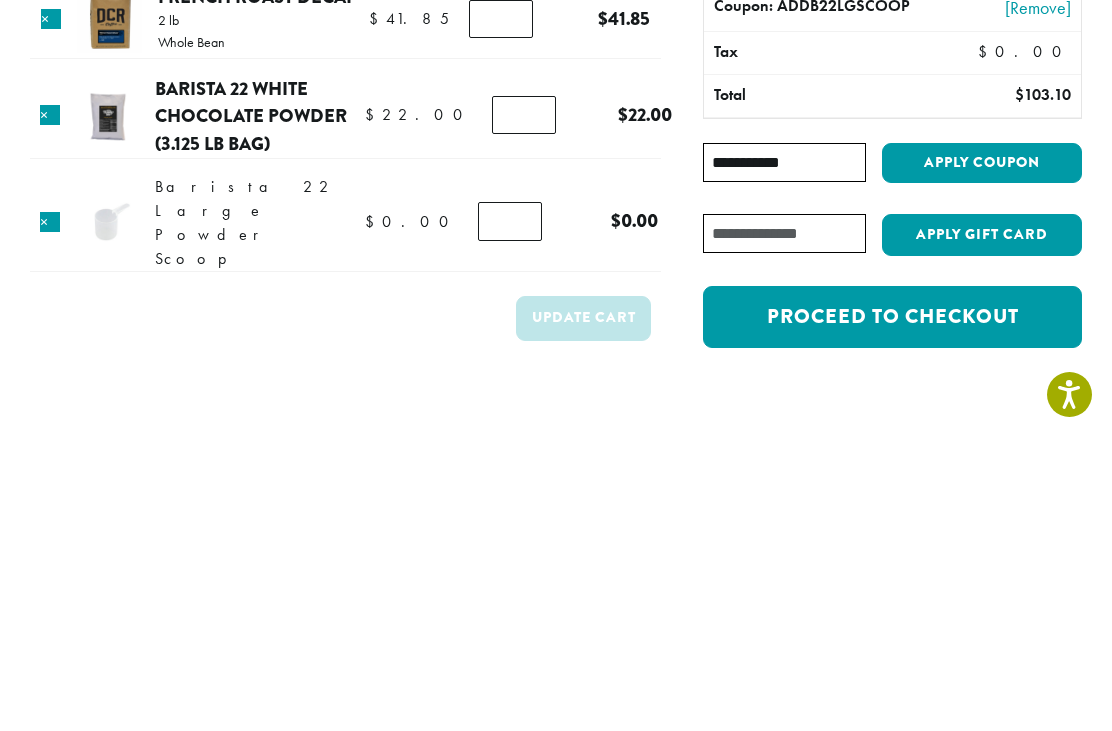 type on "**********" 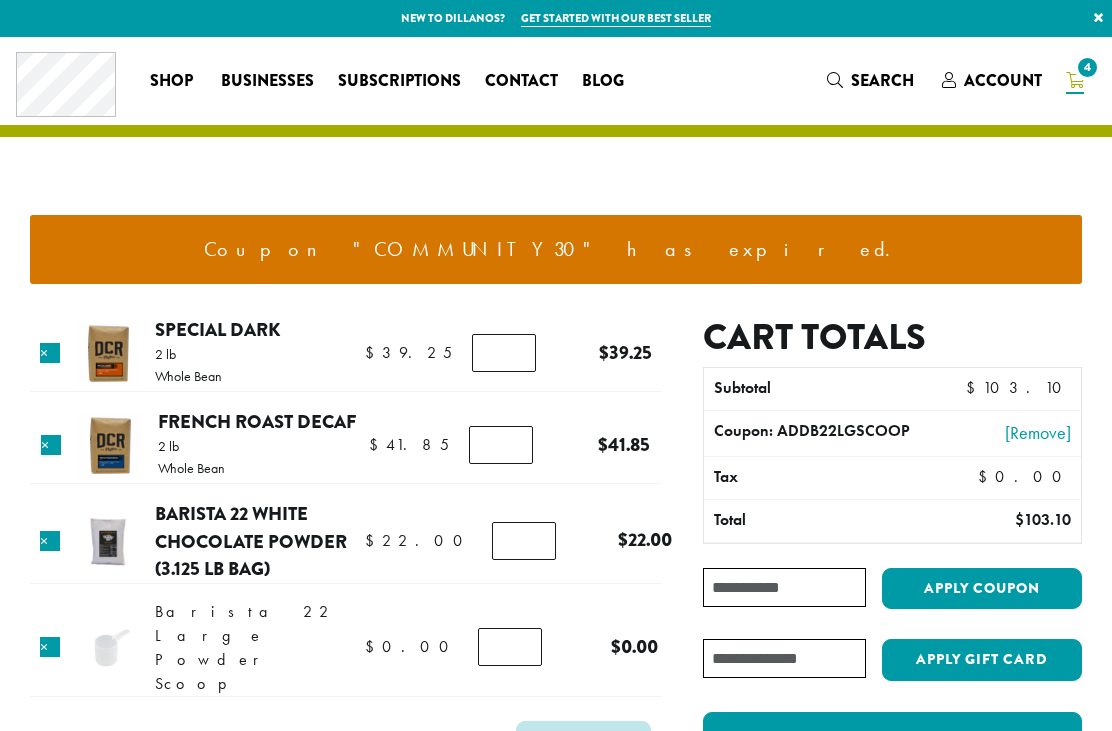 scroll, scrollTop: 0, scrollLeft: 0, axis: both 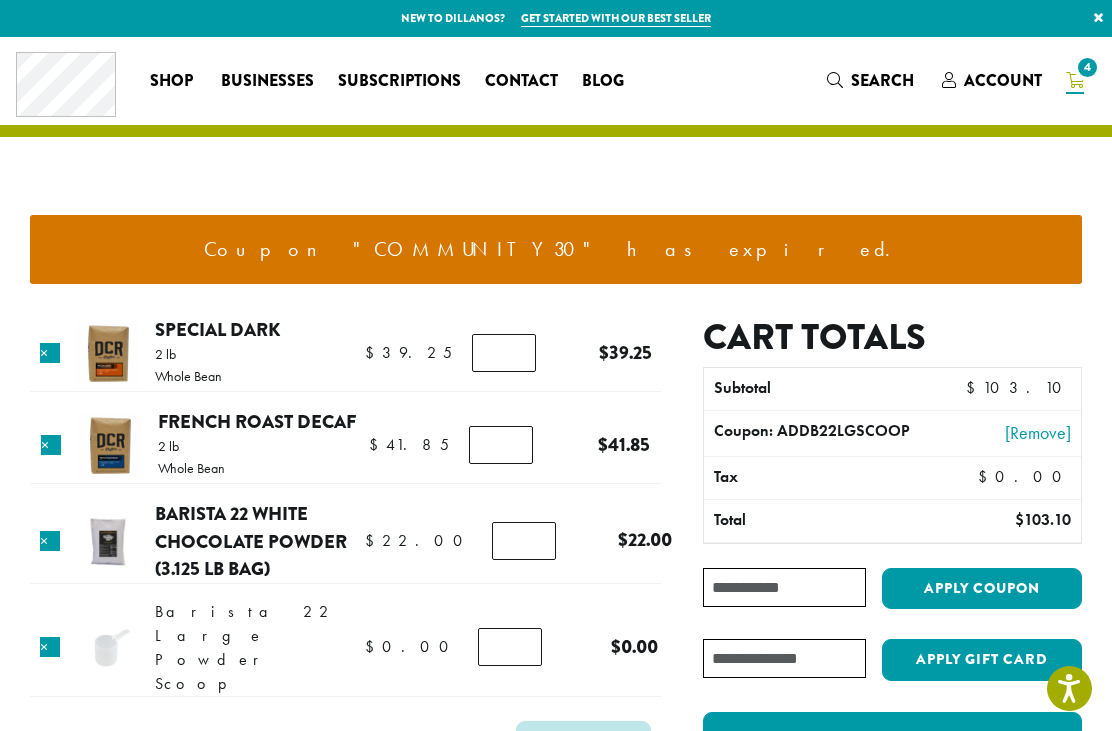 click on "Coupon:" at bounding box center [784, 587] 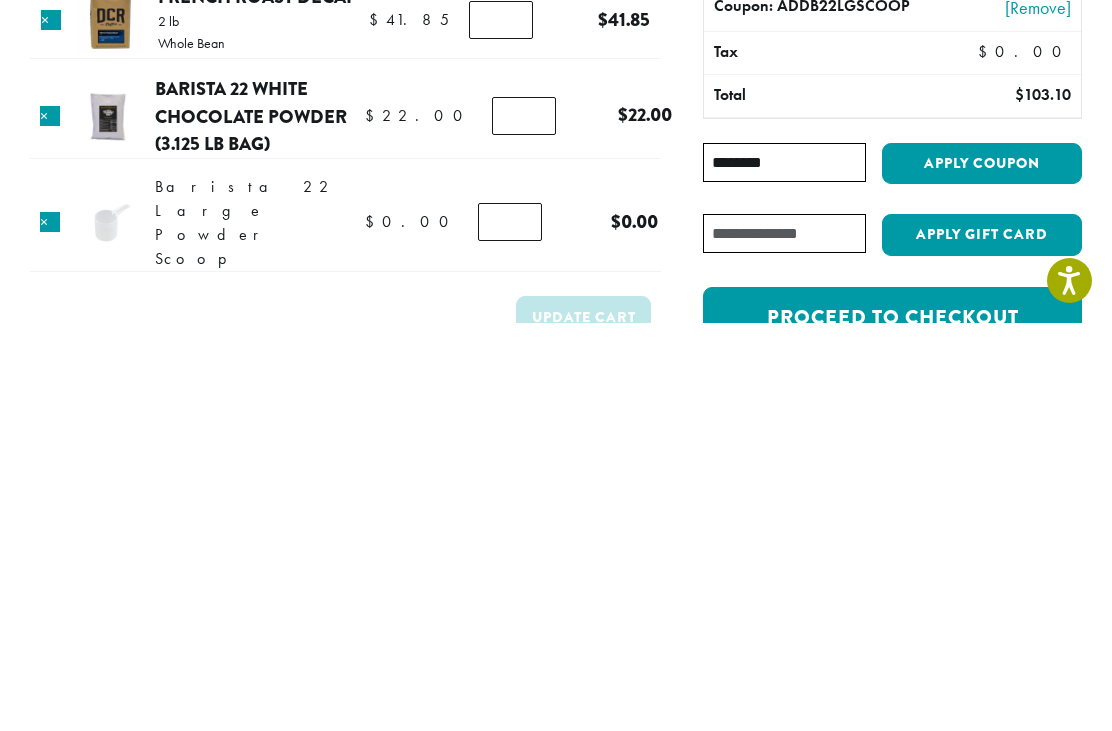 type on "********" 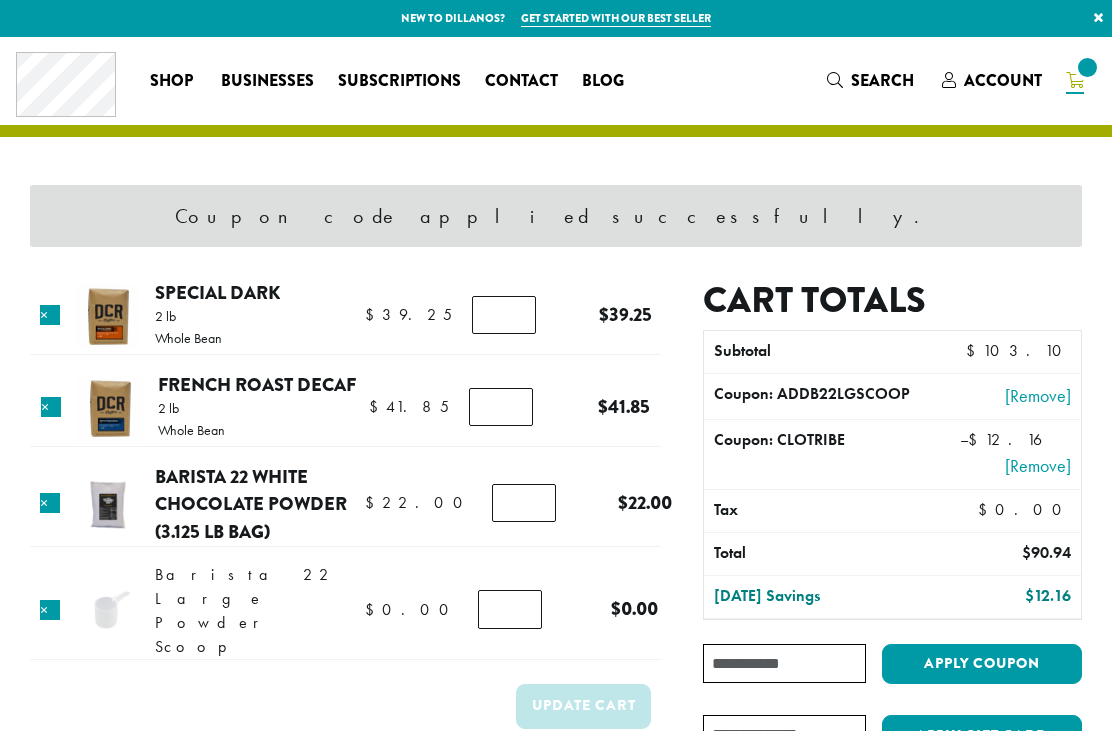 scroll, scrollTop: 0, scrollLeft: 0, axis: both 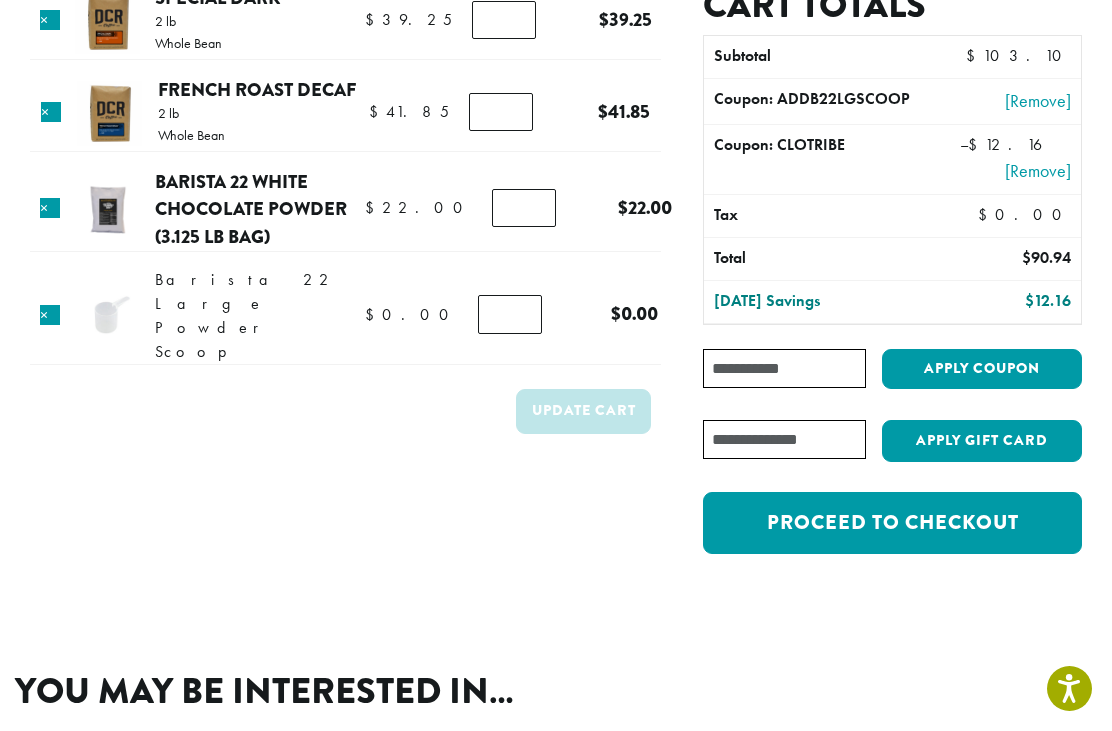 click on "Proceed to checkout" at bounding box center (892, 523) 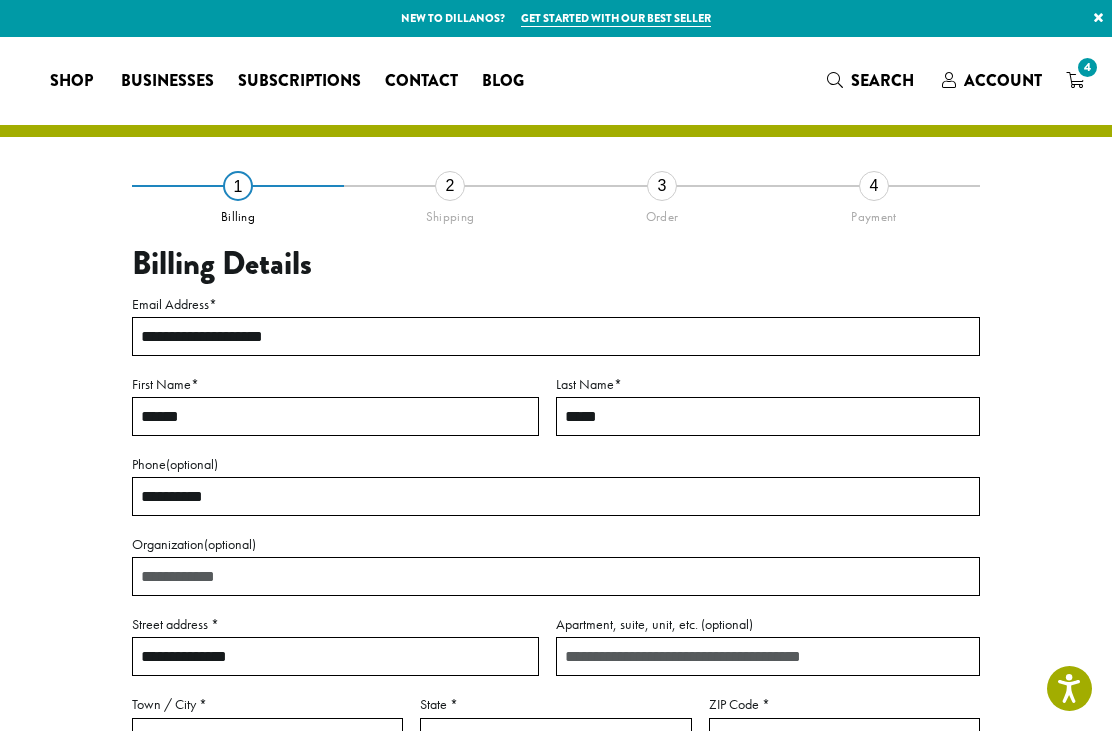 select on "**" 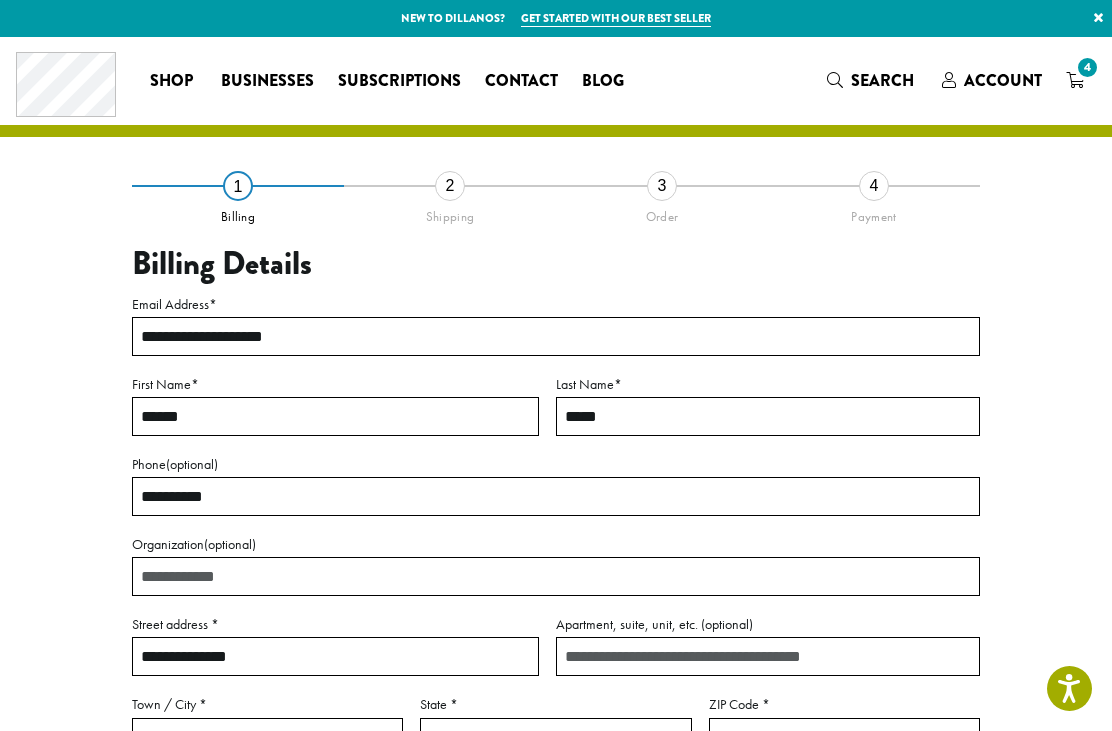 scroll, scrollTop: 0, scrollLeft: 0, axis: both 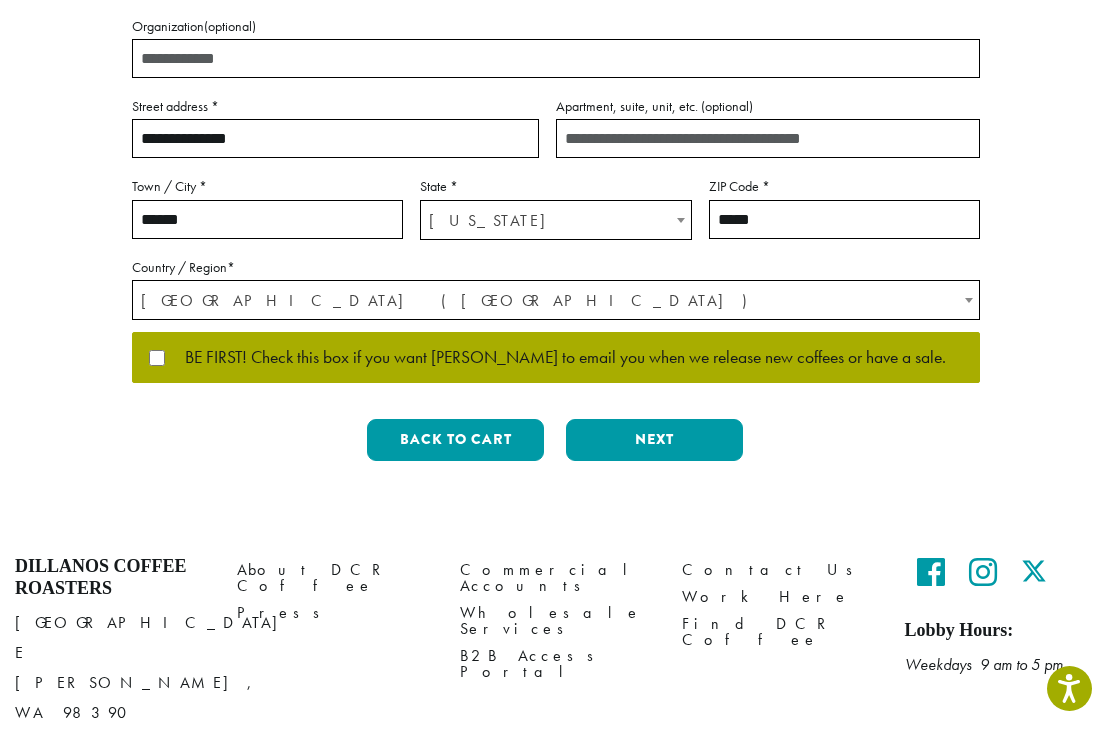 click on "Next" at bounding box center [654, 440] 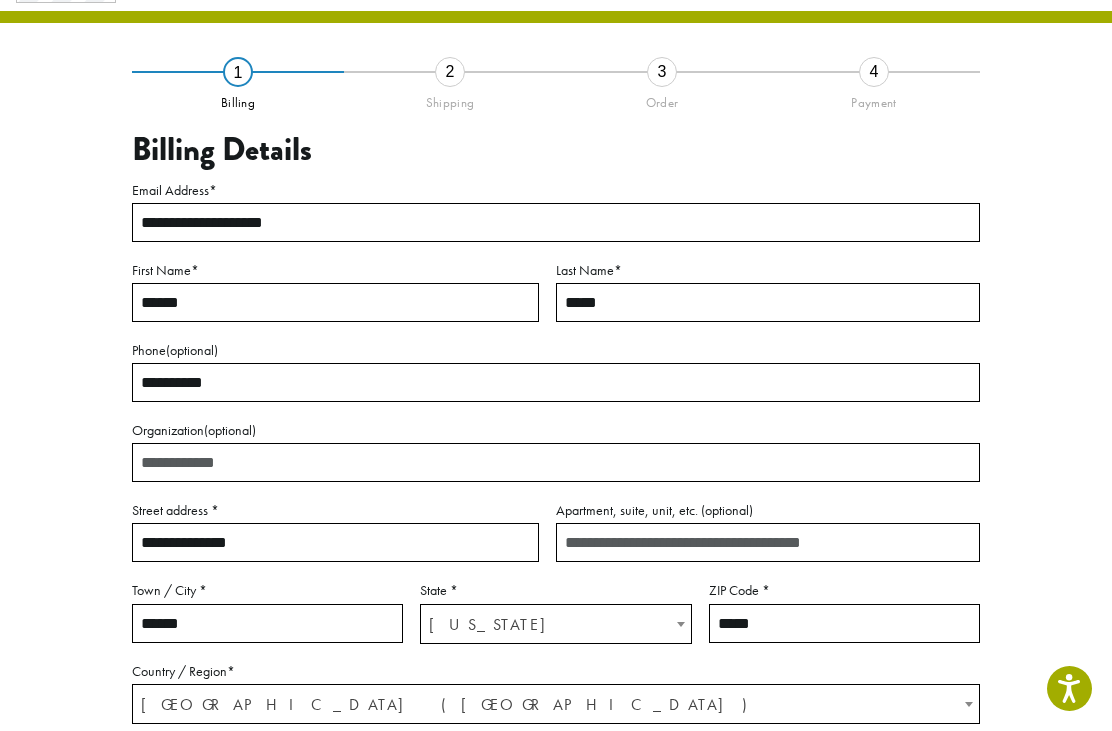 scroll, scrollTop: 65, scrollLeft: 0, axis: vertical 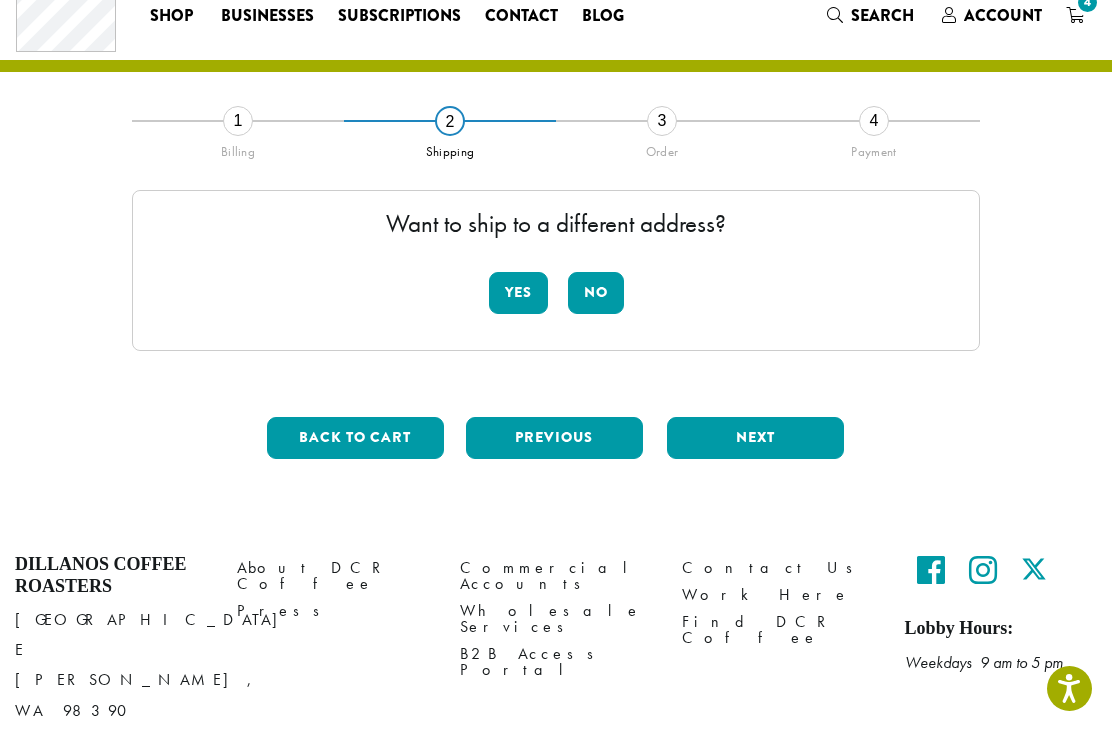 click on "No" at bounding box center [596, 293] 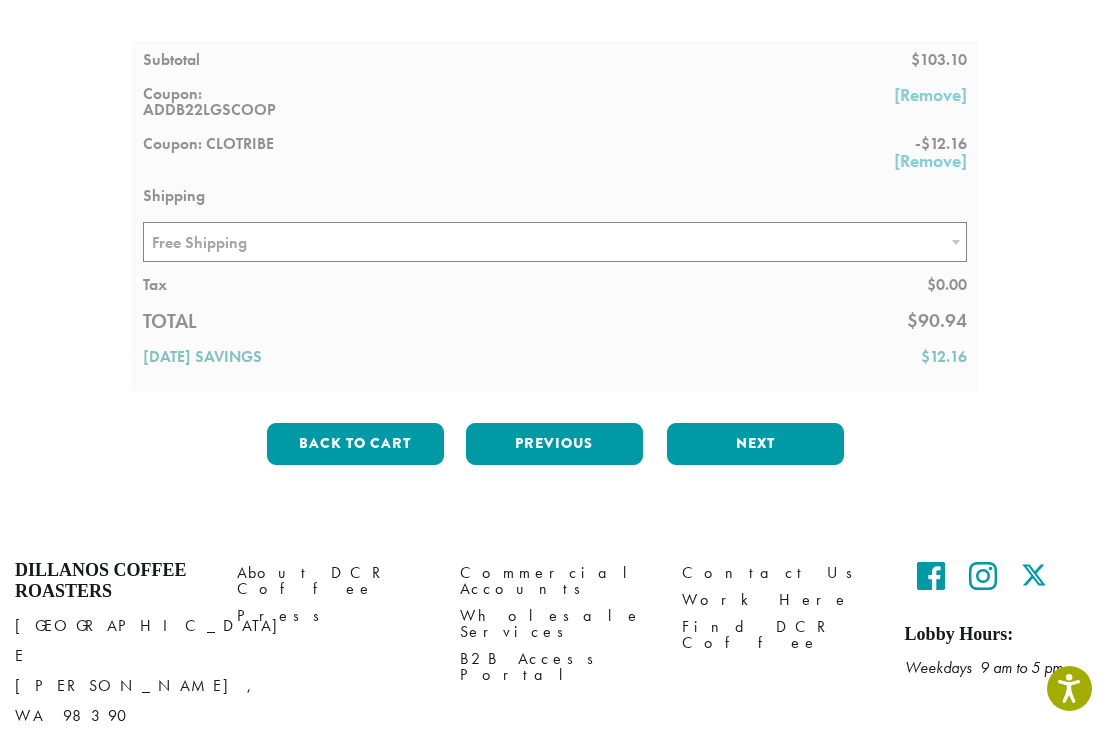 click on "Next" at bounding box center (755, 444) 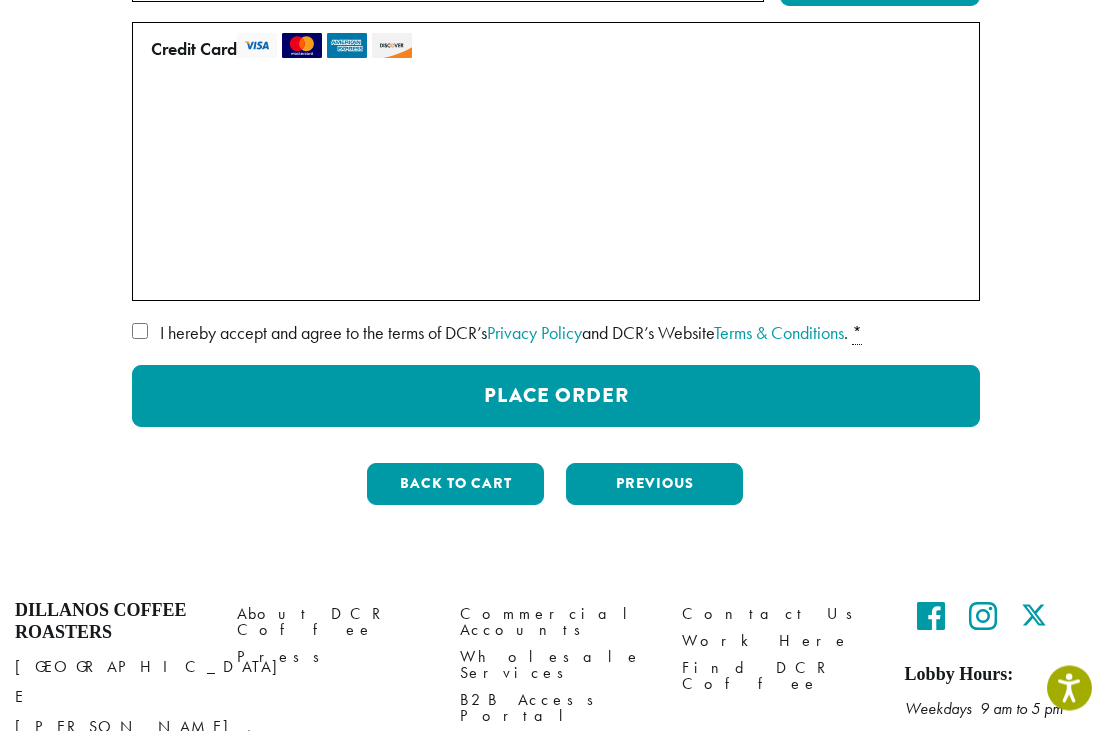 scroll, scrollTop: 331, scrollLeft: 0, axis: vertical 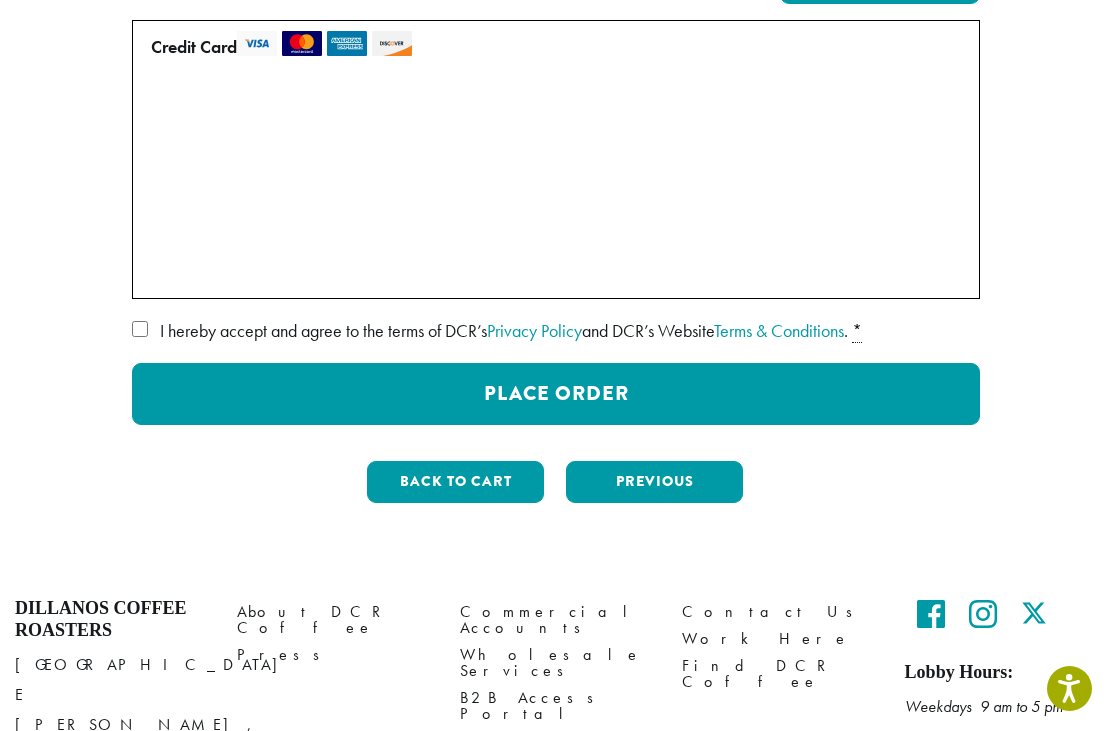 click on "Place Order" at bounding box center (556, 394) 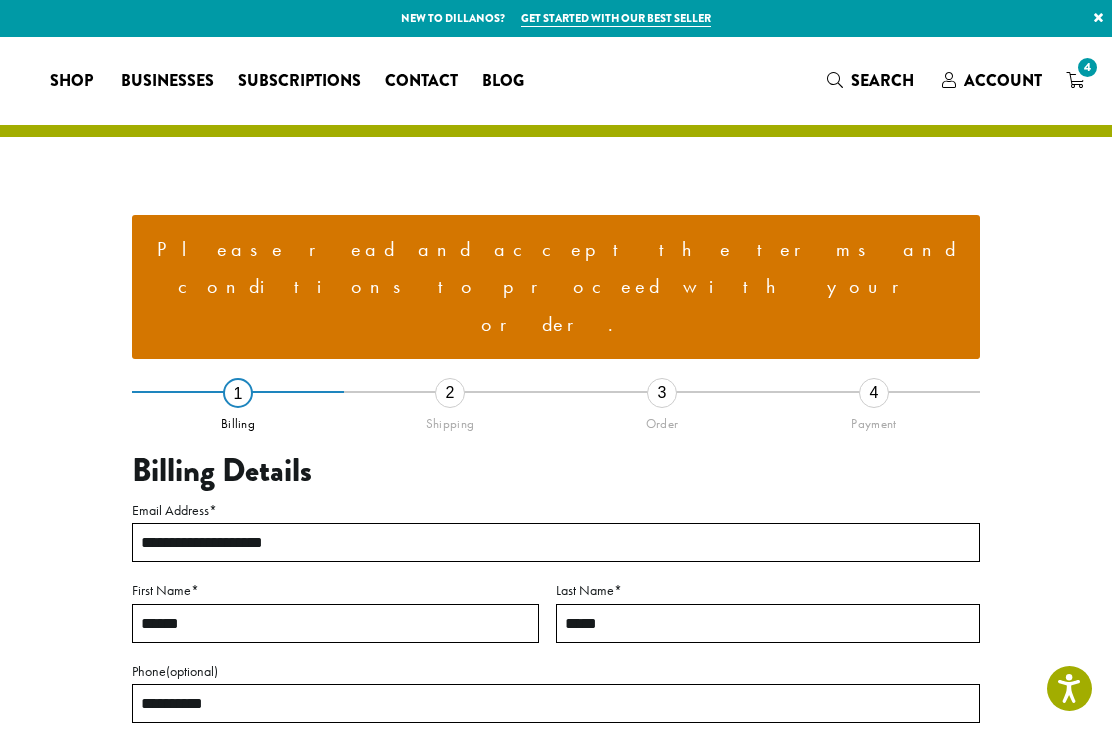 select on "**" 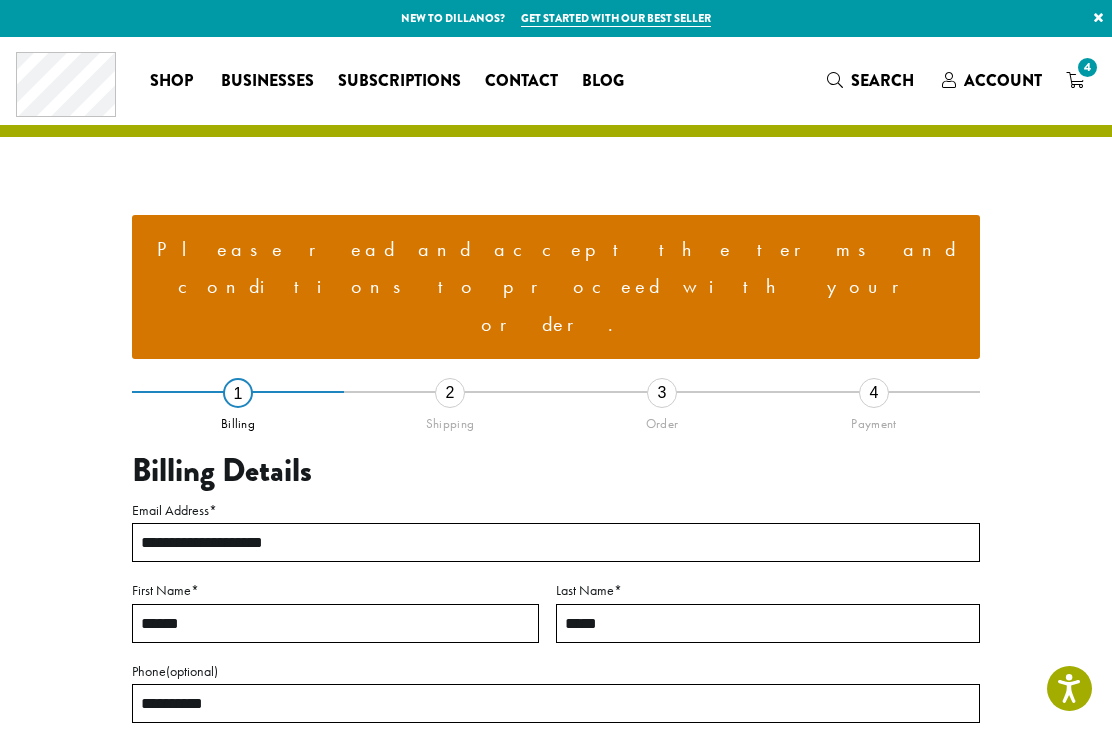scroll, scrollTop: 0, scrollLeft: 0, axis: both 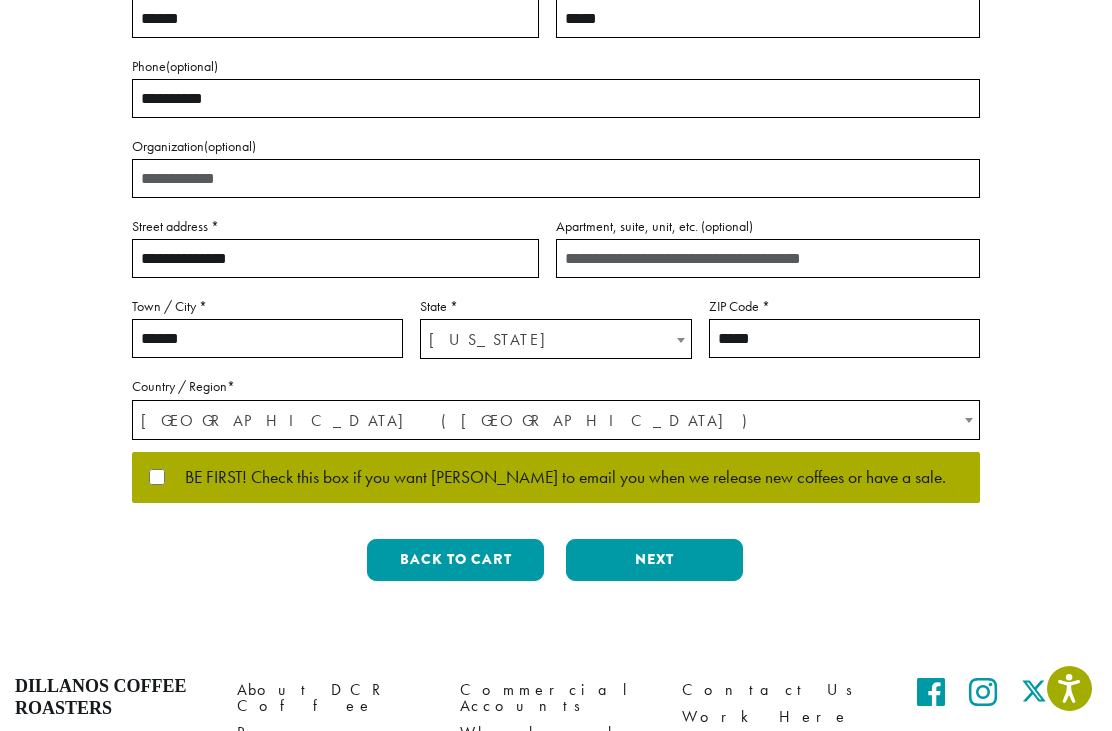 click on "Next" at bounding box center [654, 560] 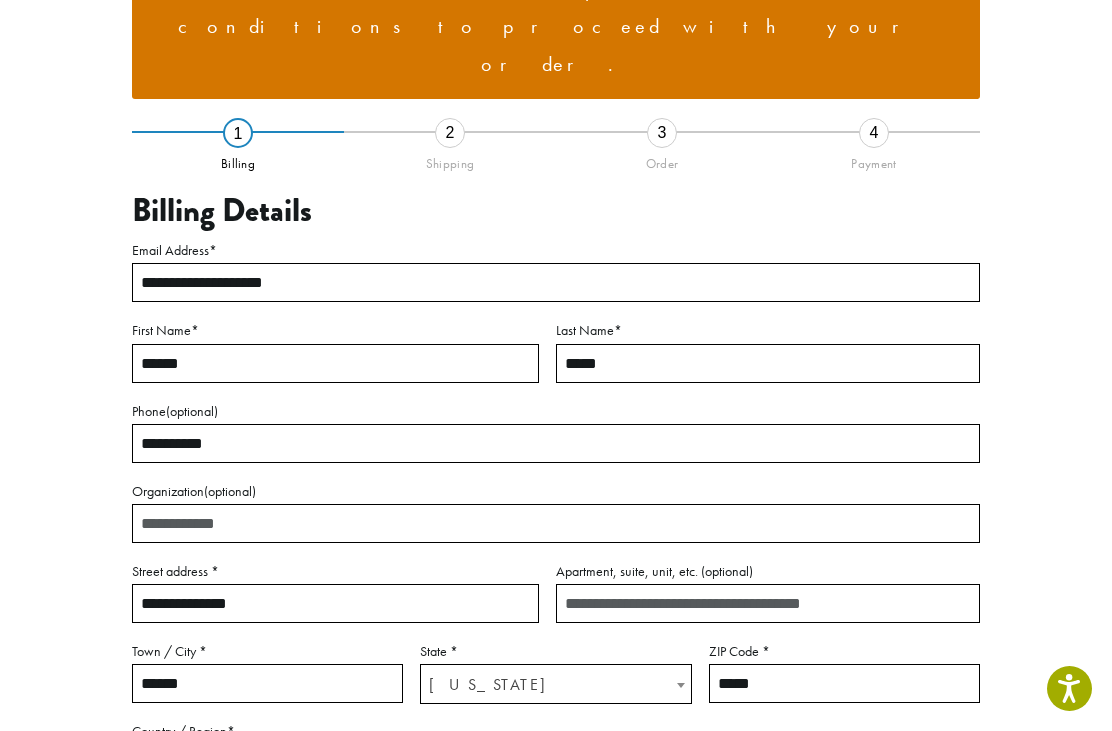 scroll, scrollTop: 196, scrollLeft: 0, axis: vertical 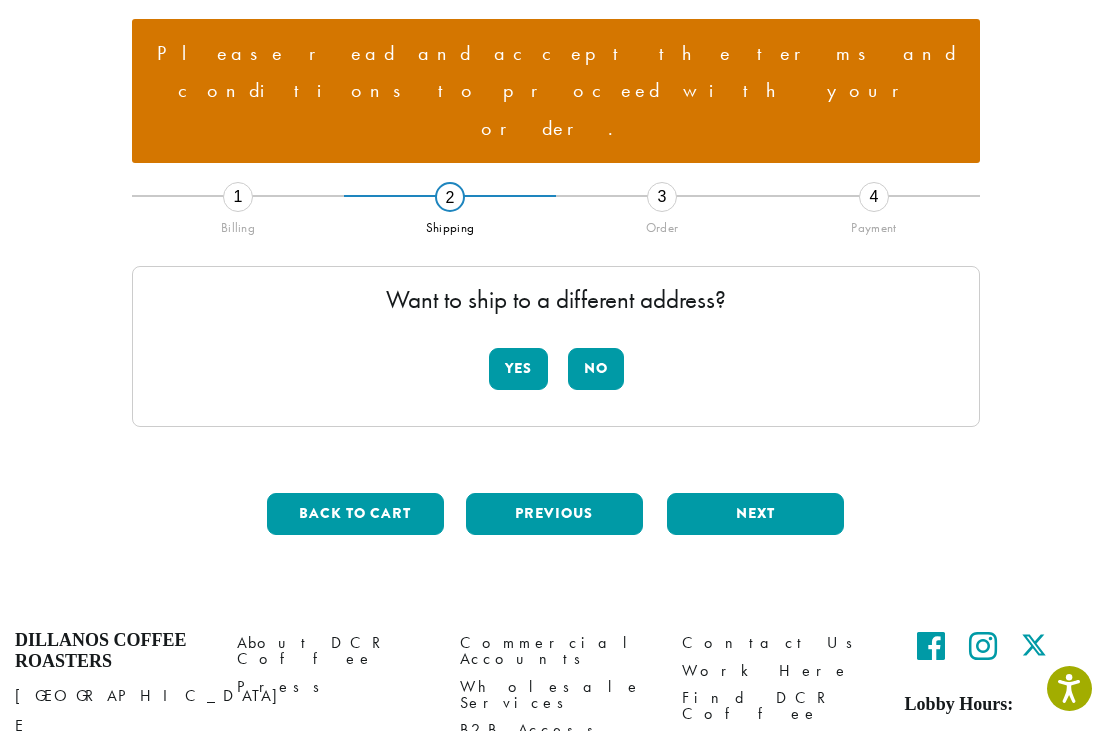 click on "No" at bounding box center (596, 369) 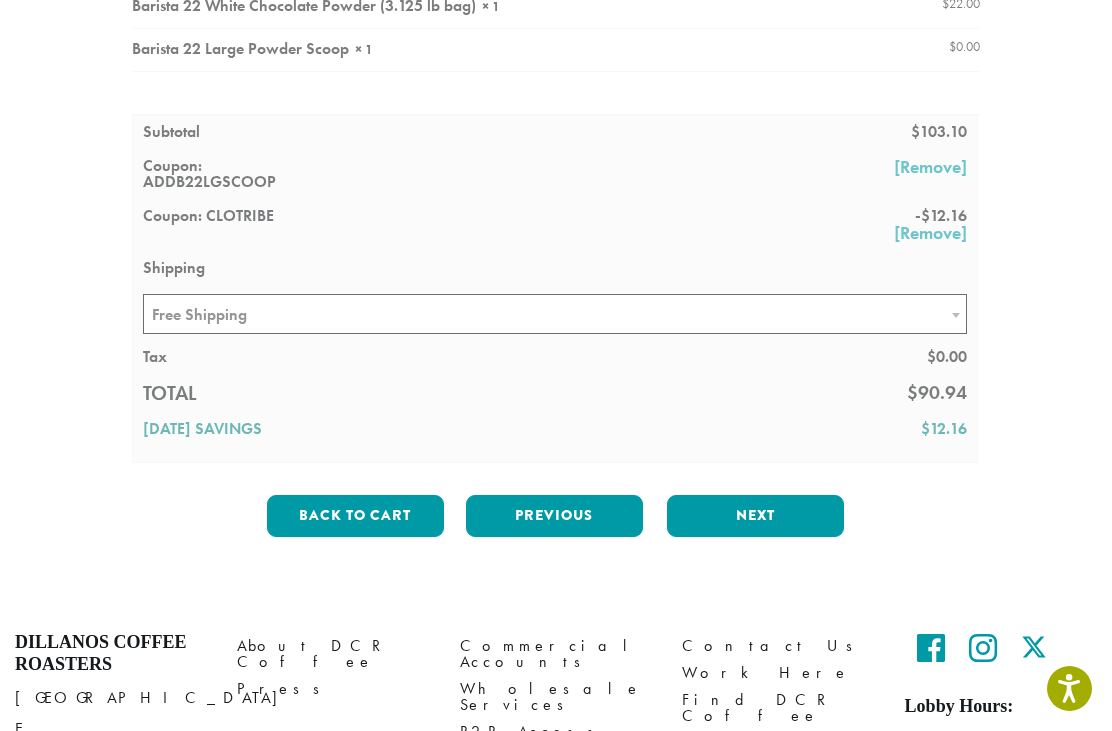 click on "Next" at bounding box center [755, 516] 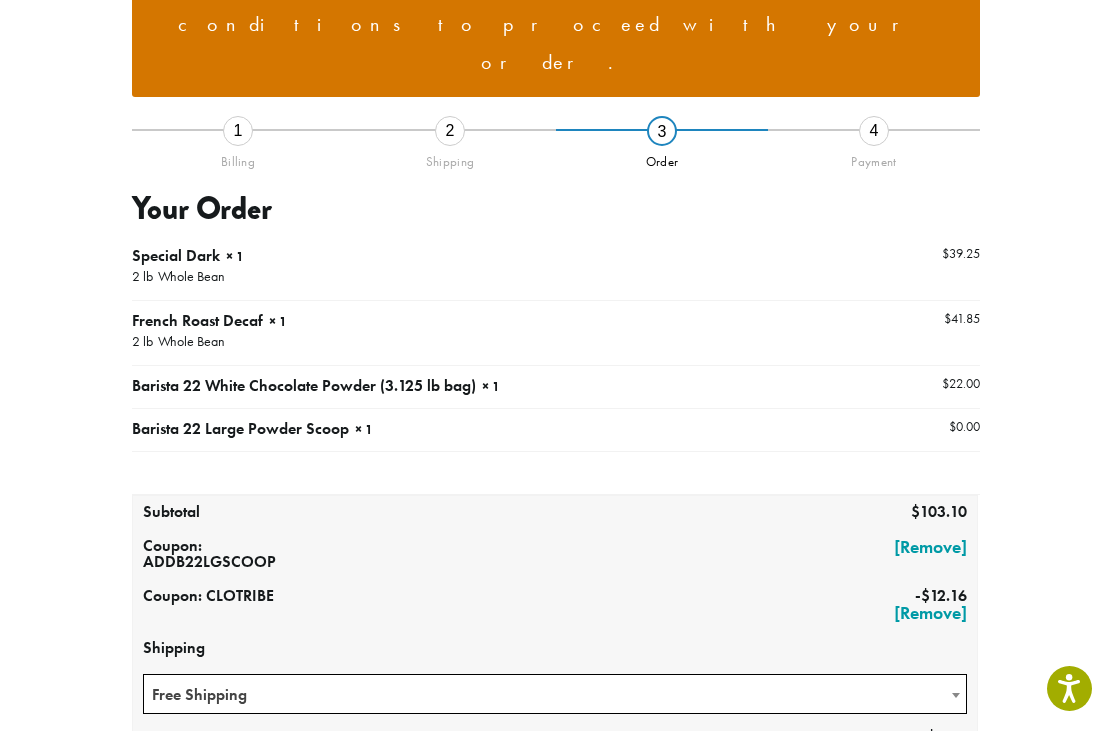 scroll, scrollTop: 245, scrollLeft: 0, axis: vertical 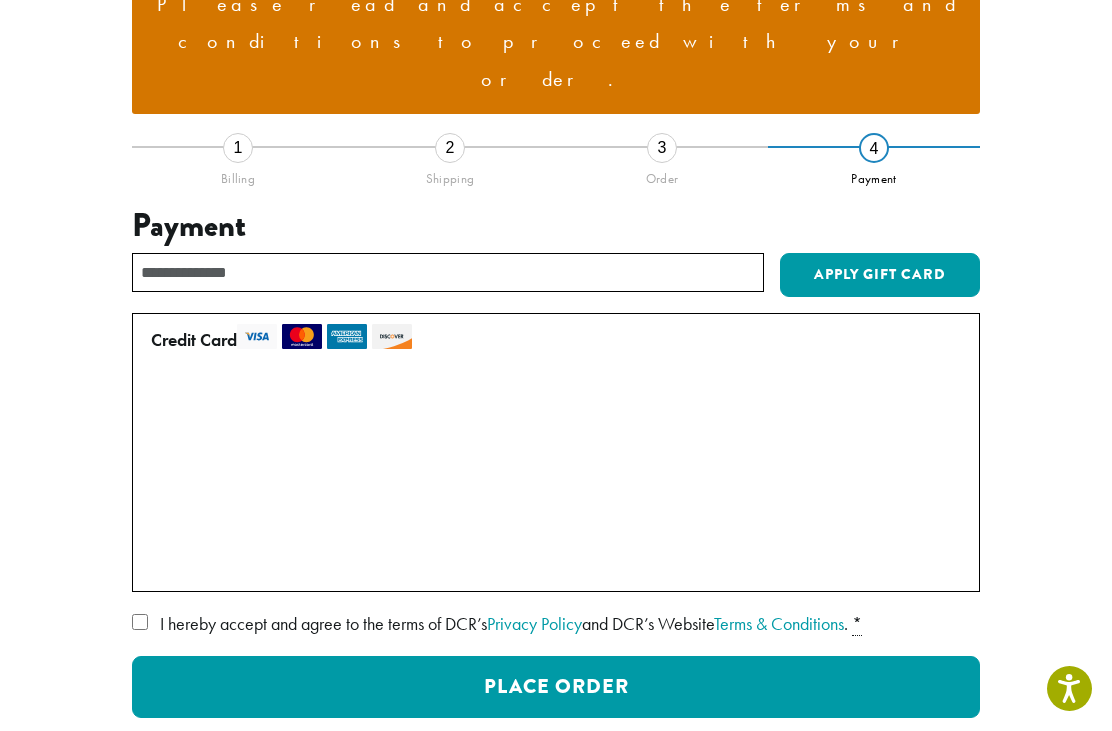 click on "Previous" at bounding box center (654, 775) 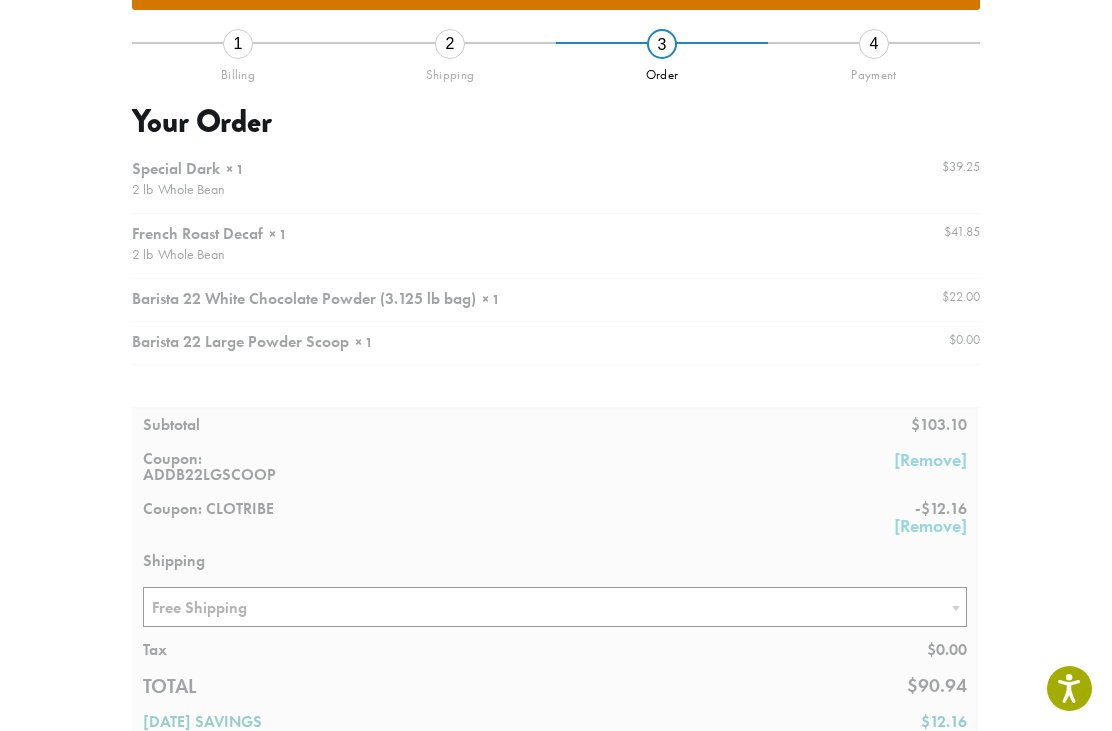 scroll, scrollTop: 507, scrollLeft: 0, axis: vertical 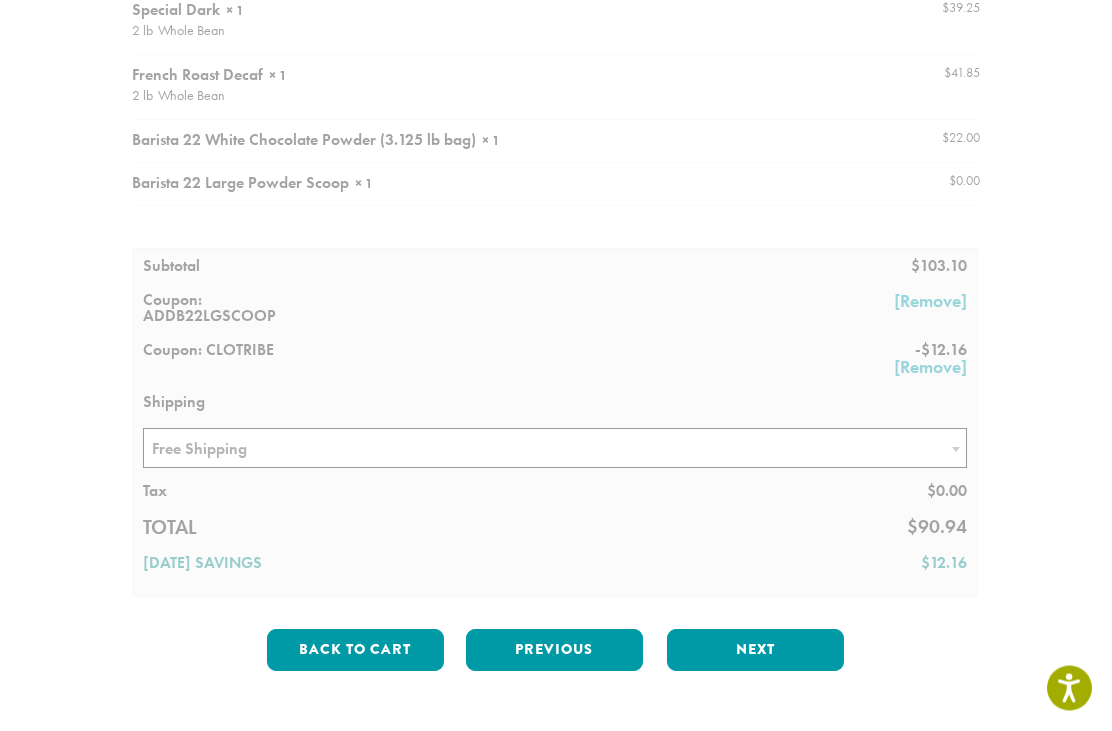 click on "Next" at bounding box center [755, 651] 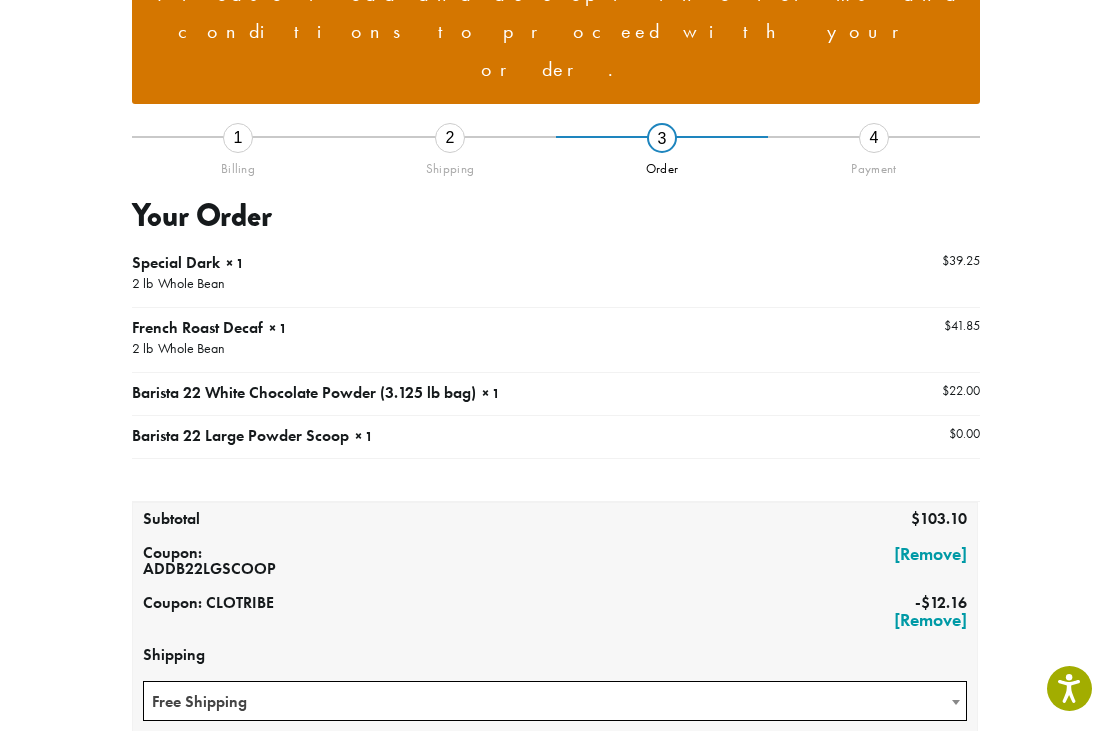 scroll, scrollTop: 245, scrollLeft: 0, axis: vertical 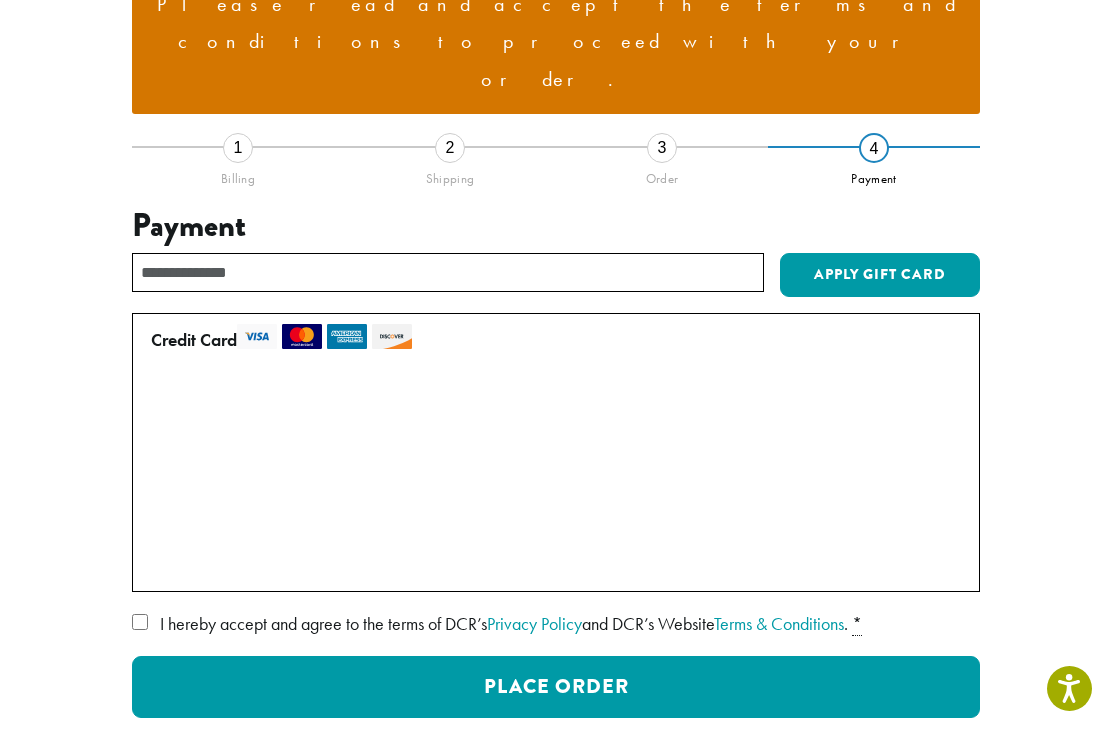 click on "Place Order" at bounding box center (556, 687) 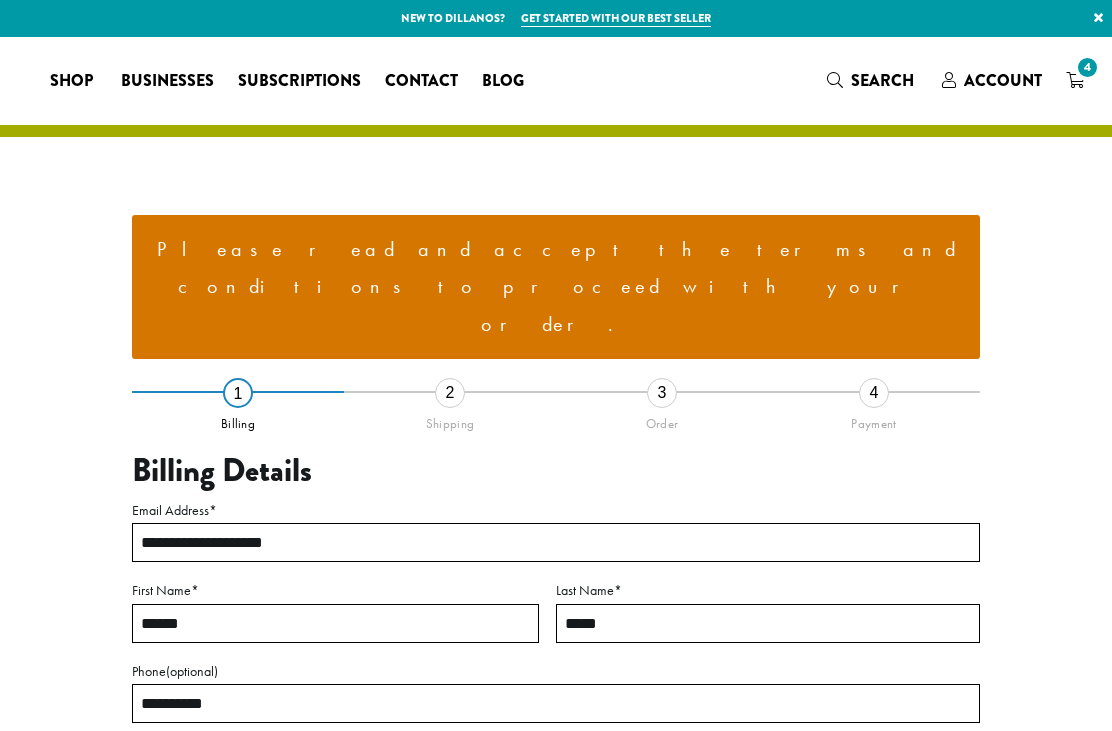 select on "**" 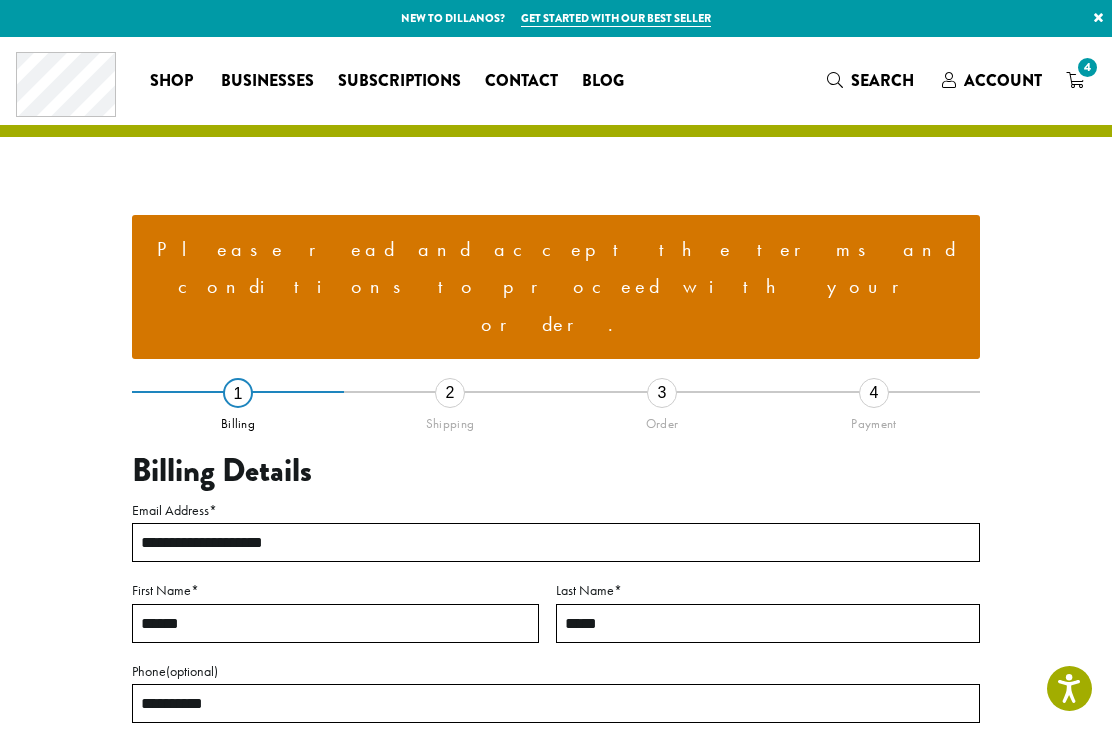 scroll, scrollTop: 87, scrollLeft: 0, axis: vertical 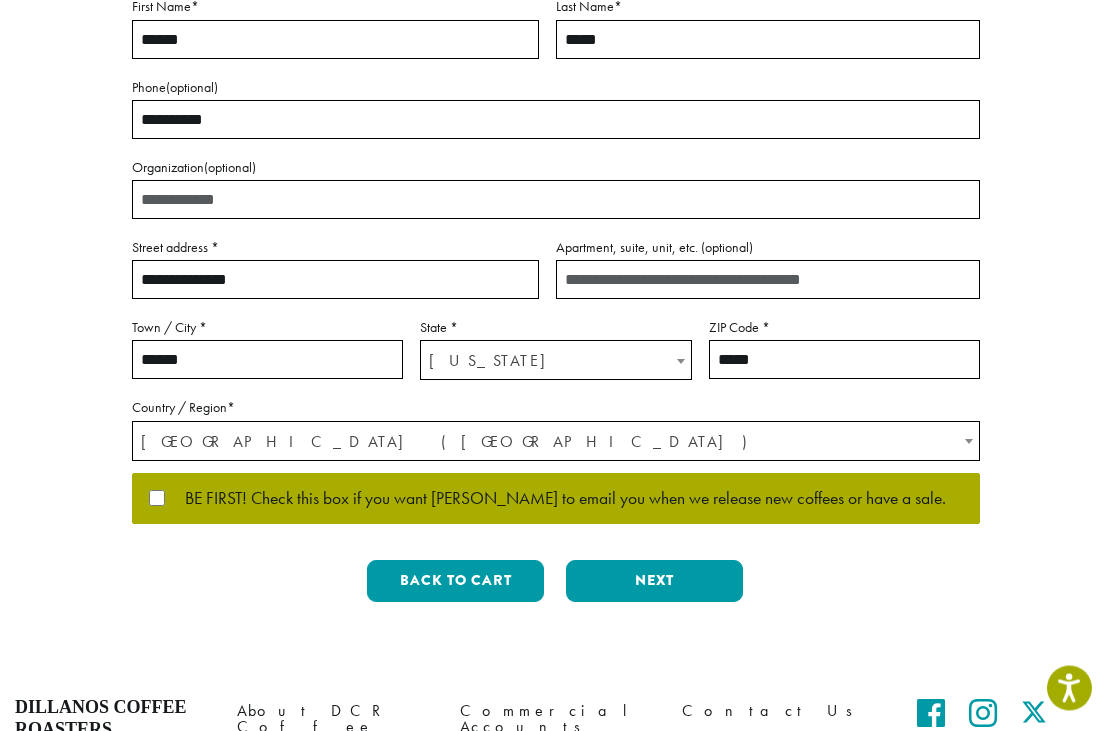 click on "Back to cart" at bounding box center [455, 582] 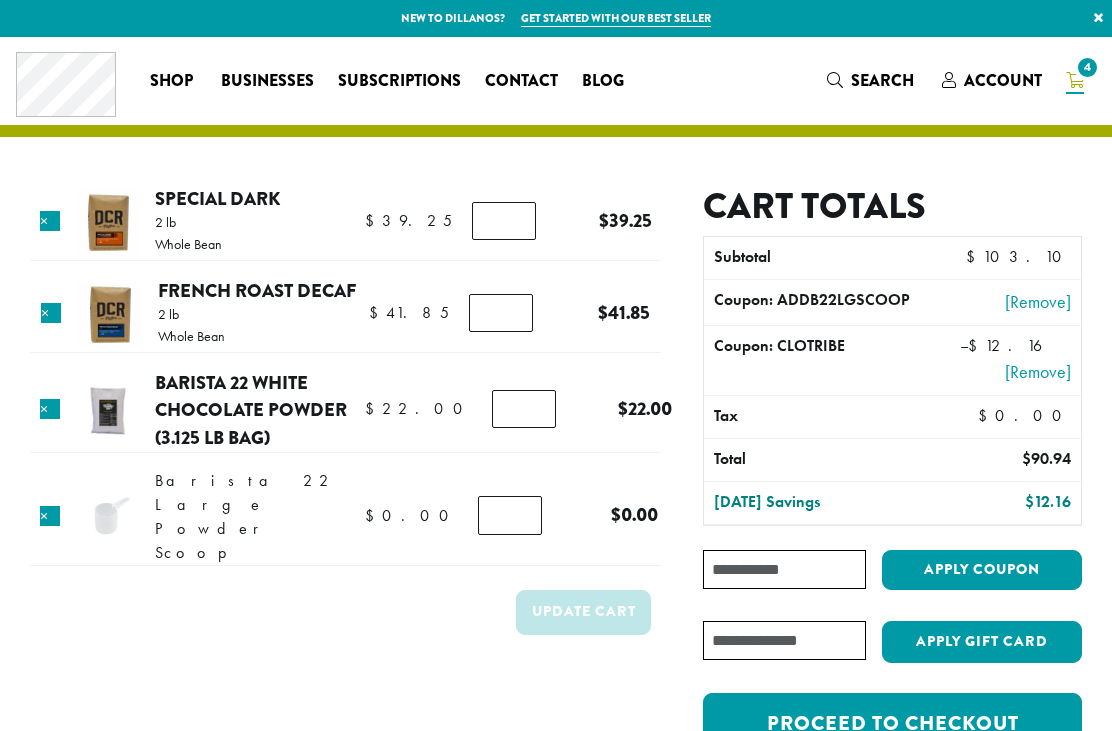 scroll, scrollTop: 0, scrollLeft: 0, axis: both 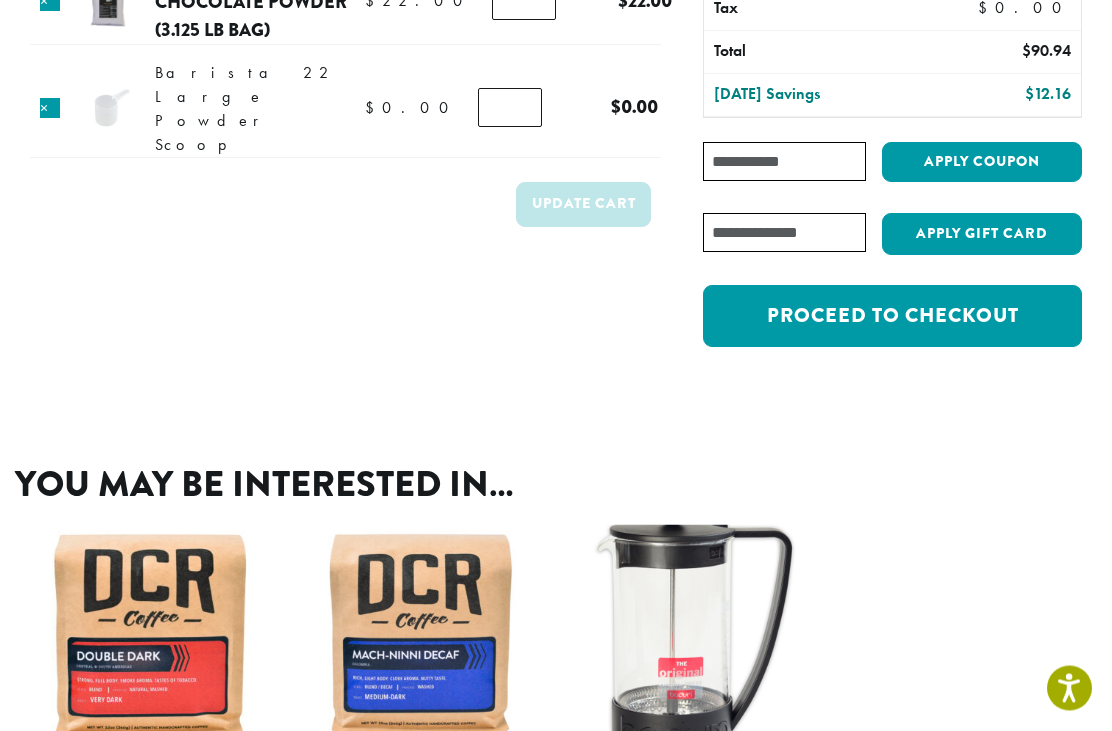 click on "Proceed to checkout" at bounding box center (892, 317) 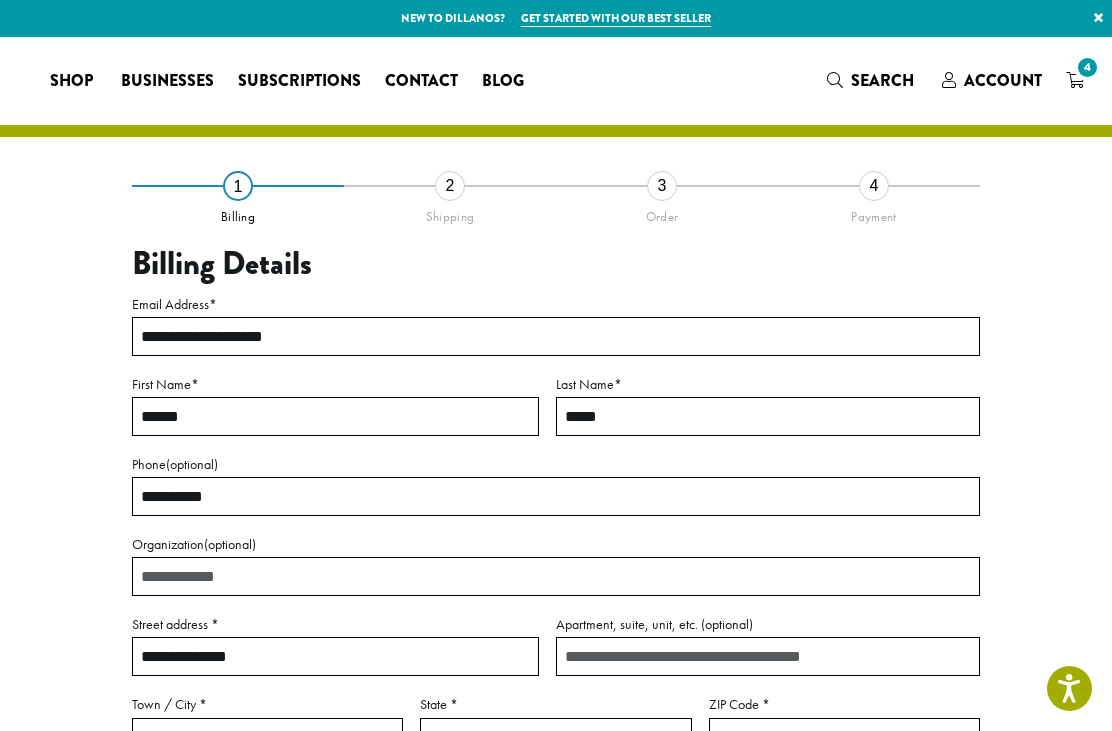 select on "**" 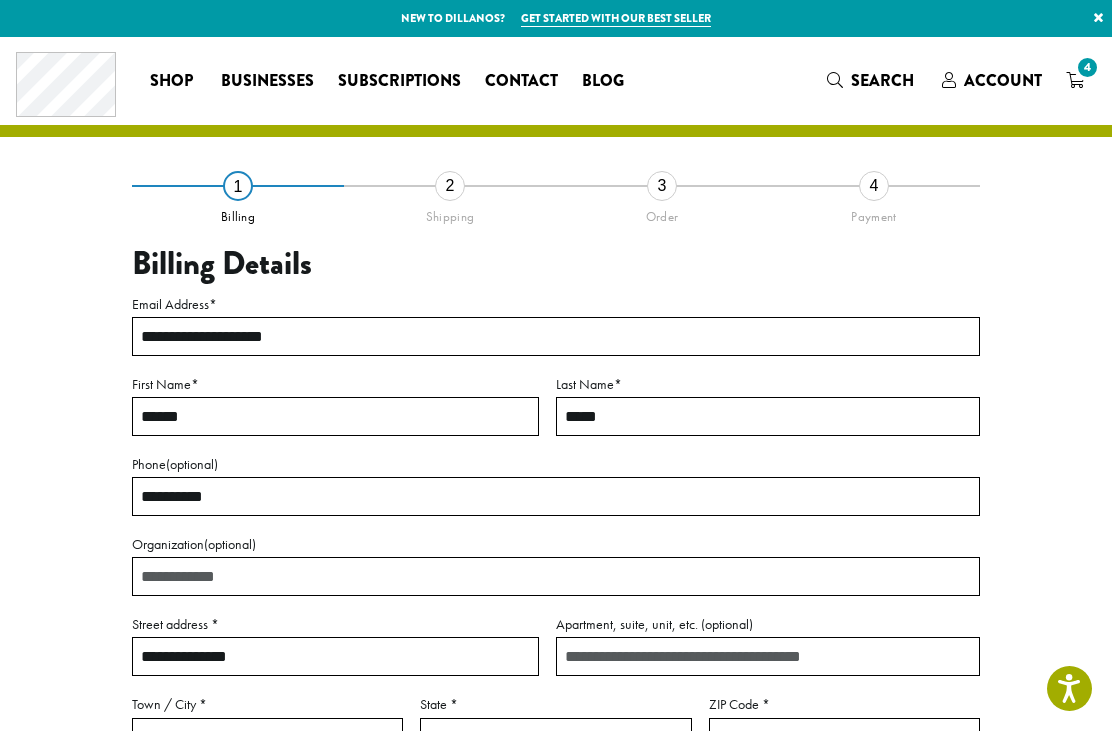 scroll, scrollTop: 291, scrollLeft: 0, axis: vertical 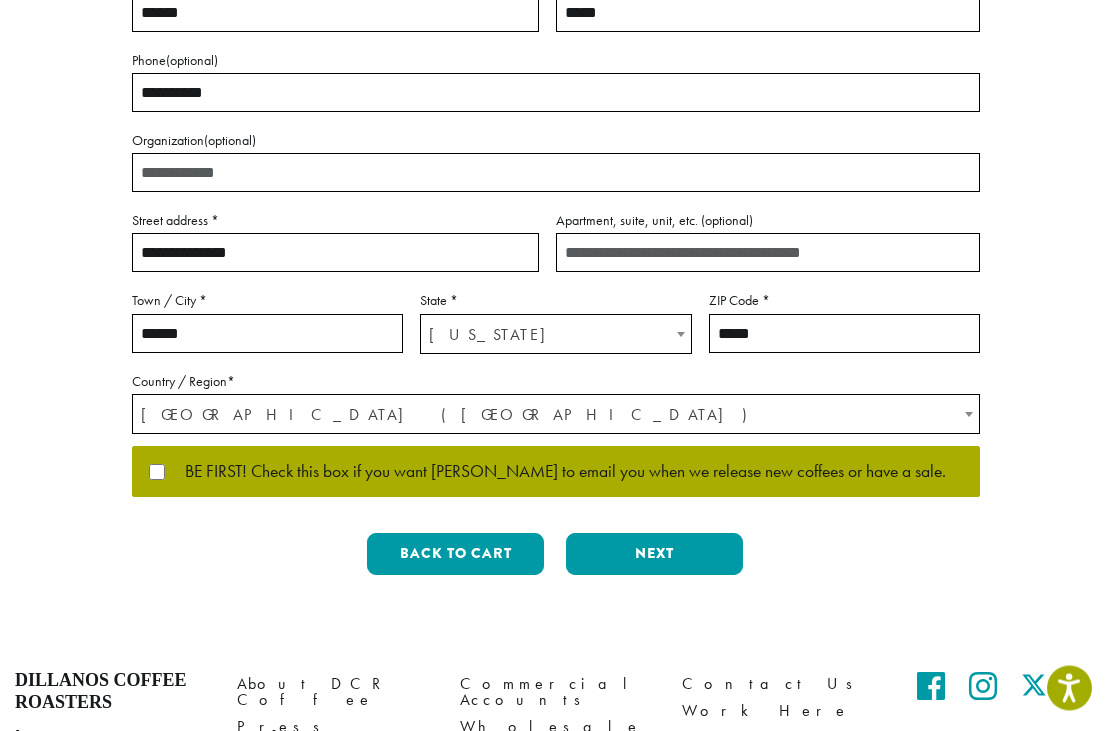 click on "Next" at bounding box center (654, 555) 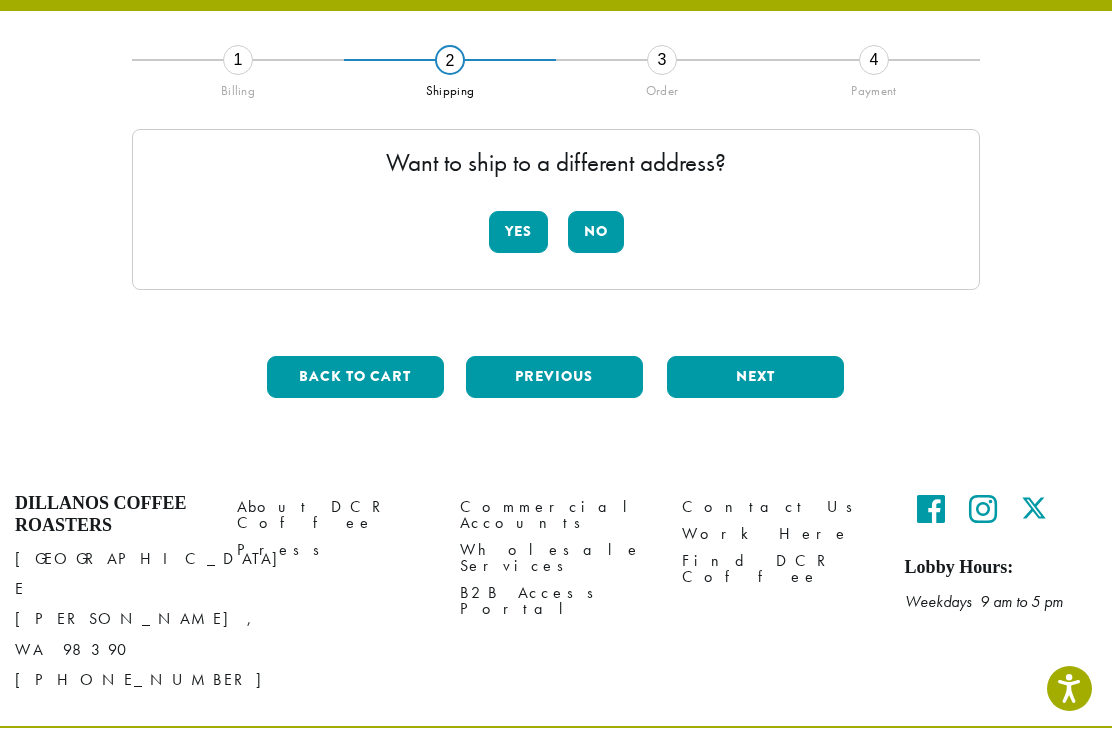 scroll, scrollTop: 65, scrollLeft: 0, axis: vertical 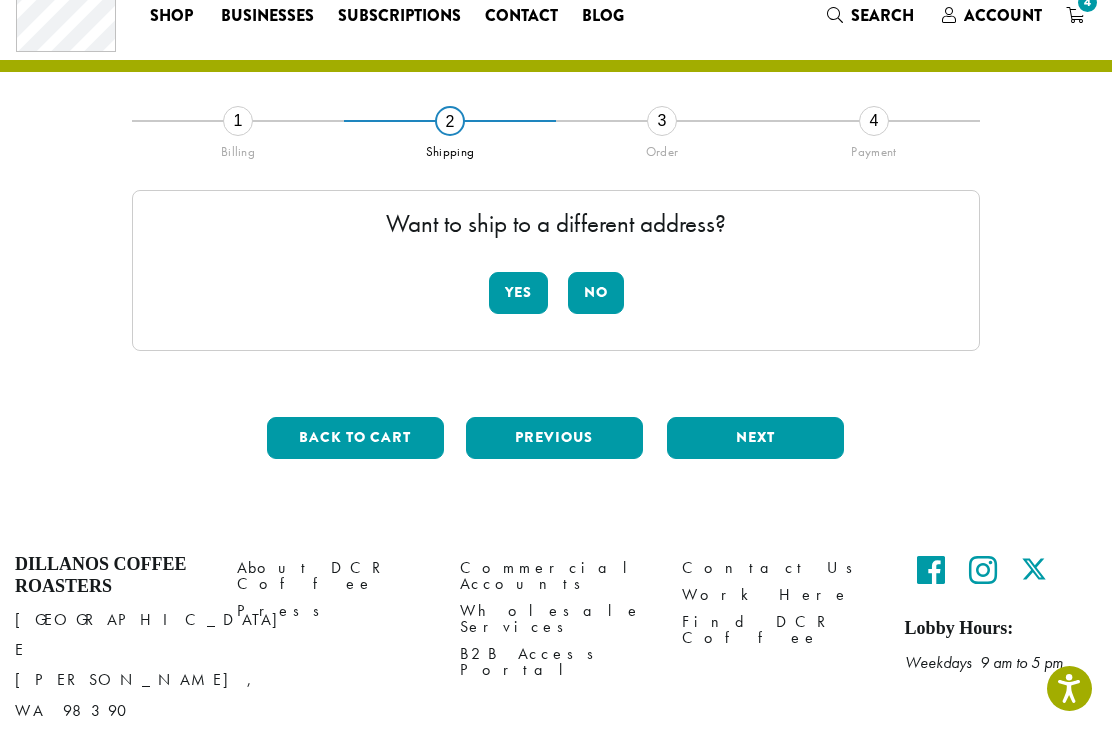 click on "No" at bounding box center [596, 293] 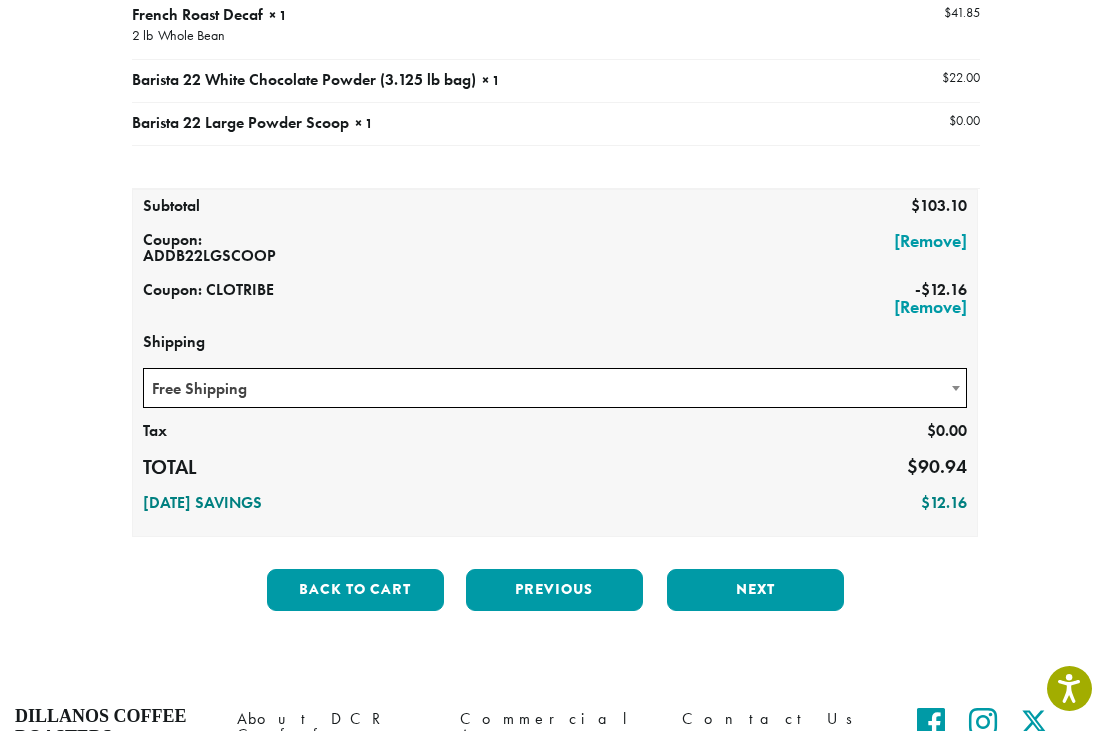 click on "Next" at bounding box center (755, 590) 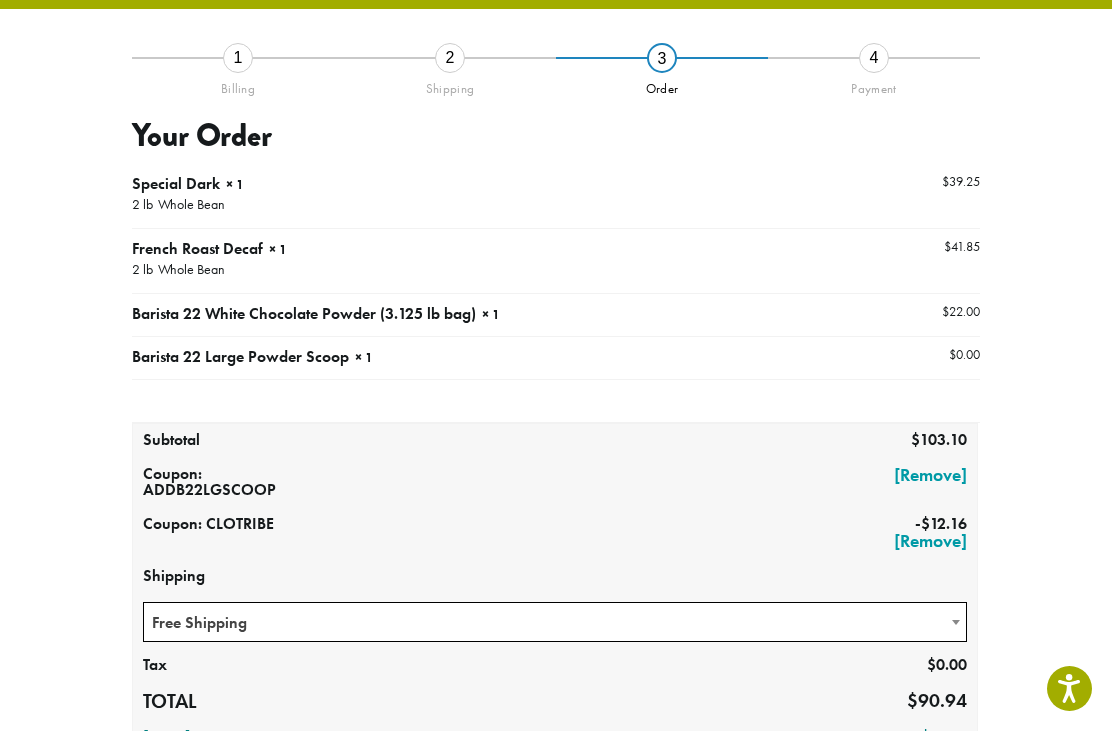 scroll, scrollTop: 114, scrollLeft: 0, axis: vertical 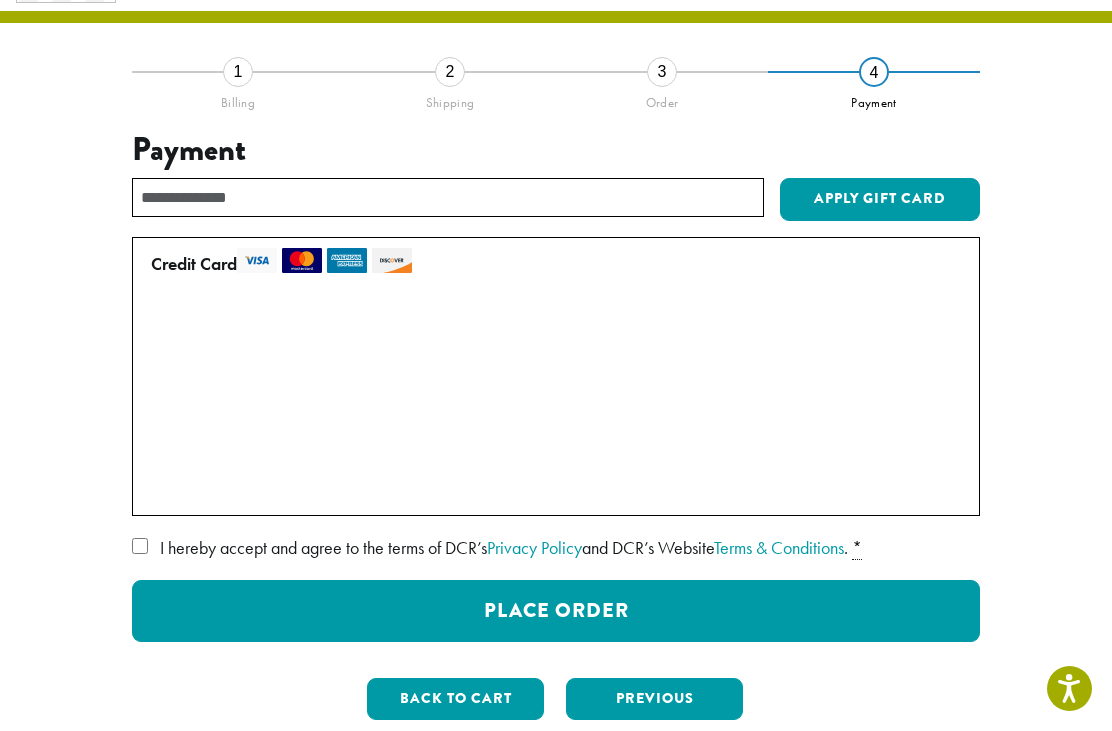click on "Credit Card
Pay securely using your credit card. Manage Payment Methods • • • 2326 (expires 06/22) • • • 2326 (expires 06/27) • • • 0435 (expires 10/29) • • • 4043 (expires 10/28) Use a new card Payment Info
Card Number  *
Expiration (MM/YY)  *
Card Security Code  *
Securely Save to Account
WEBSITE TERMS OF USE
OVERVIEW
Effective Date/Last Modified: [DATE].
Welcome to the DCR website ([DOMAIN_NAME]) (“Site”). DCR (collectively the “Company”, “we”, “our” or “us”) provides this Site for your personal use. As used throughout these Website Terms of Use (“Terms of Use”), the term “Services” means the provision of consumer and wholesale services by and through the Website.
THIRD PARTY WEBSITES AND CONTENT
USE OF THE SERVICE BY MINORS
ACCESS RIGHTS
TERMINATION
RIGHT TO MODIFY
DISCLAIMER OF WARRANTIES" at bounding box center [556, 439] 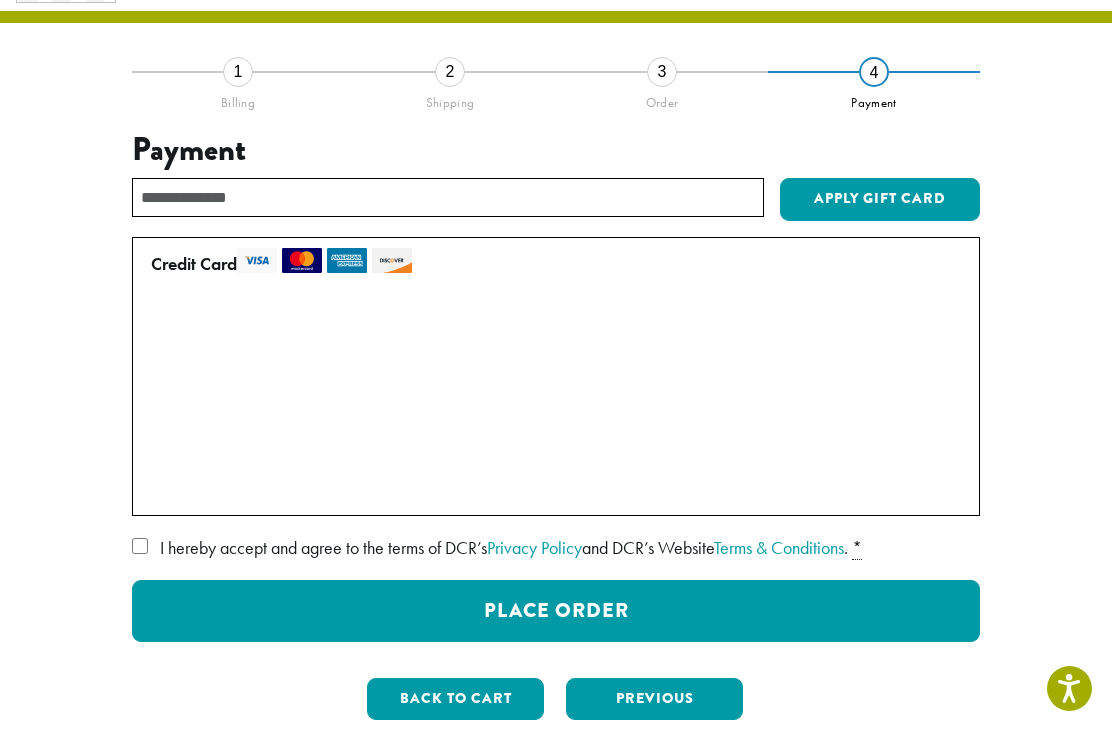 click on "Place Order" at bounding box center (556, 611) 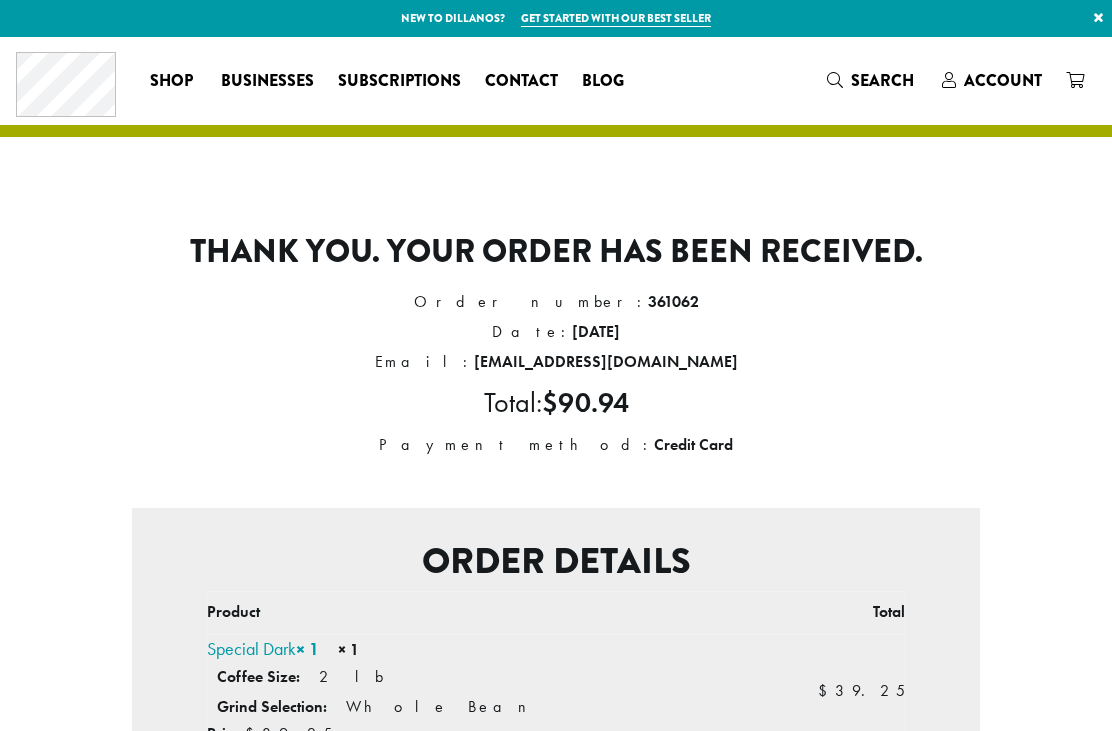 scroll, scrollTop: 0, scrollLeft: 0, axis: both 